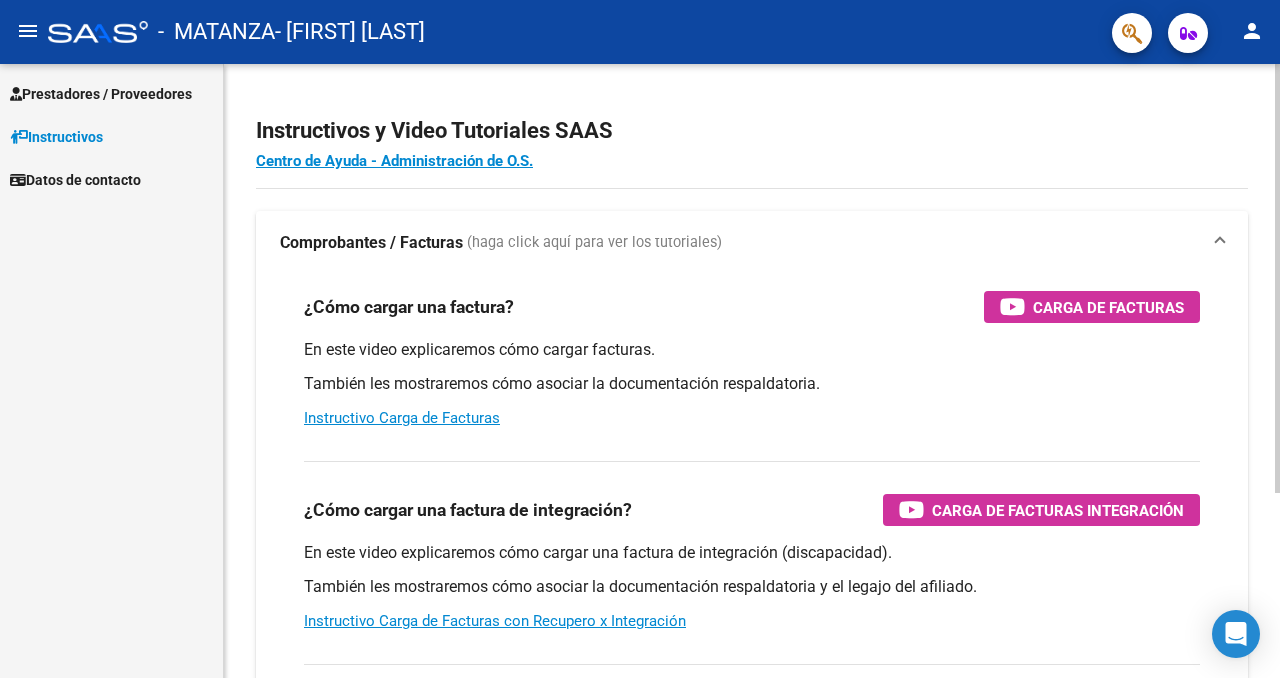 scroll, scrollTop: 0, scrollLeft: 0, axis: both 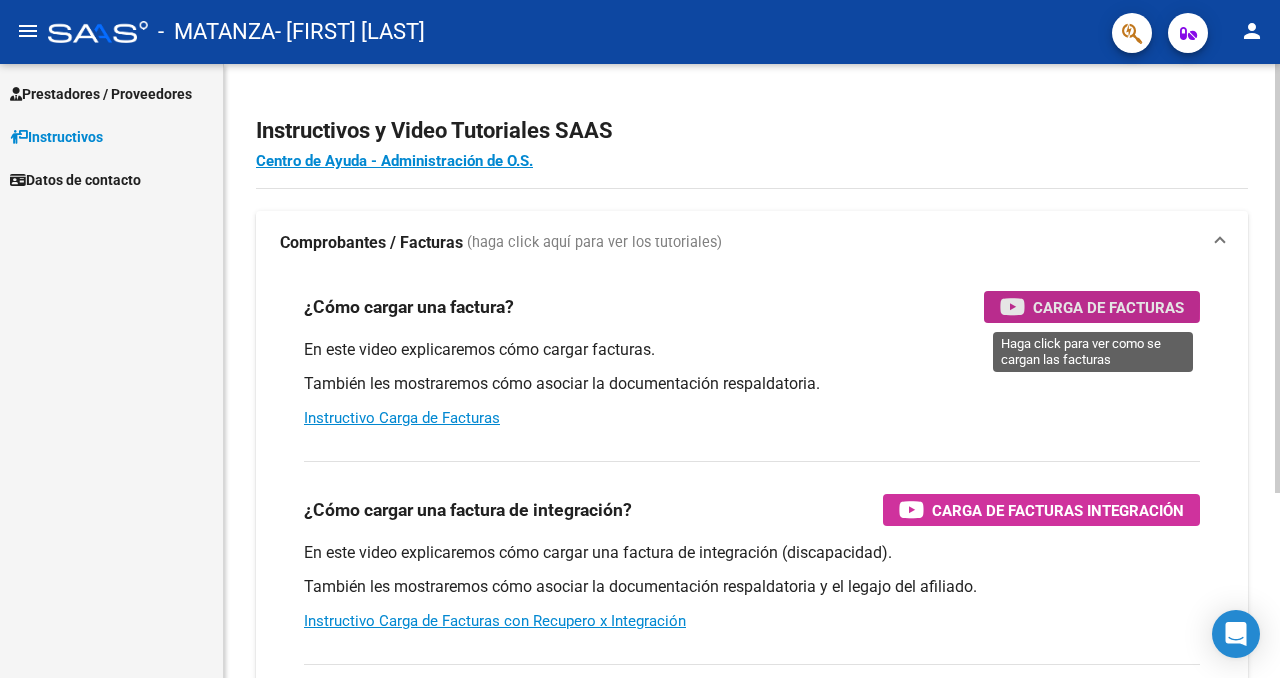 click on "Carga de Facturas" at bounding box center (1092, 307) 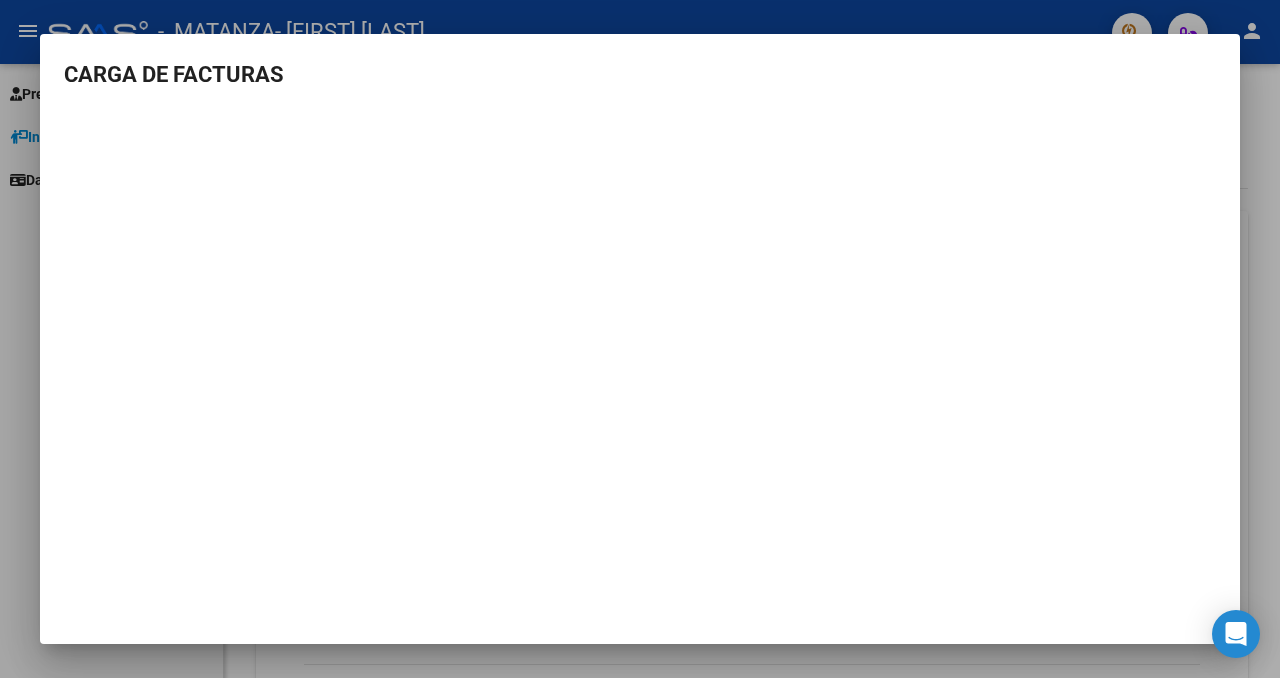 click at bounding box center (640, 339) 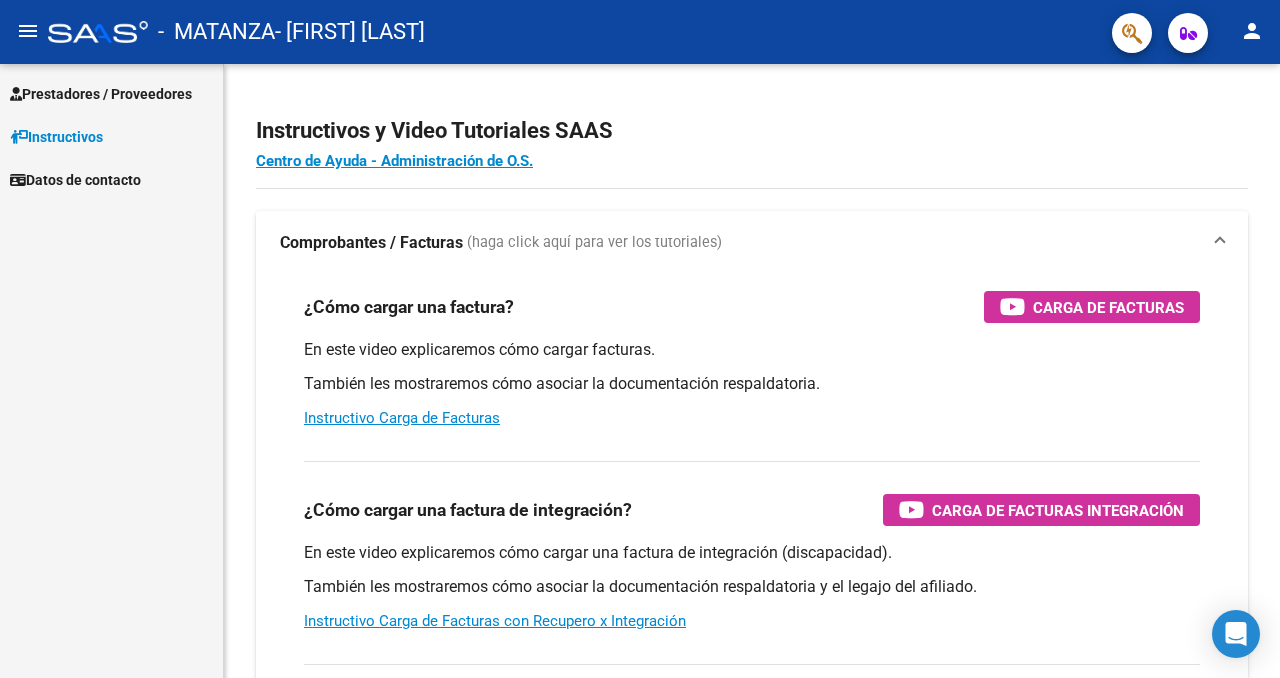 click on "Prestadores / Proveedores" at bounding box center [101, 94] 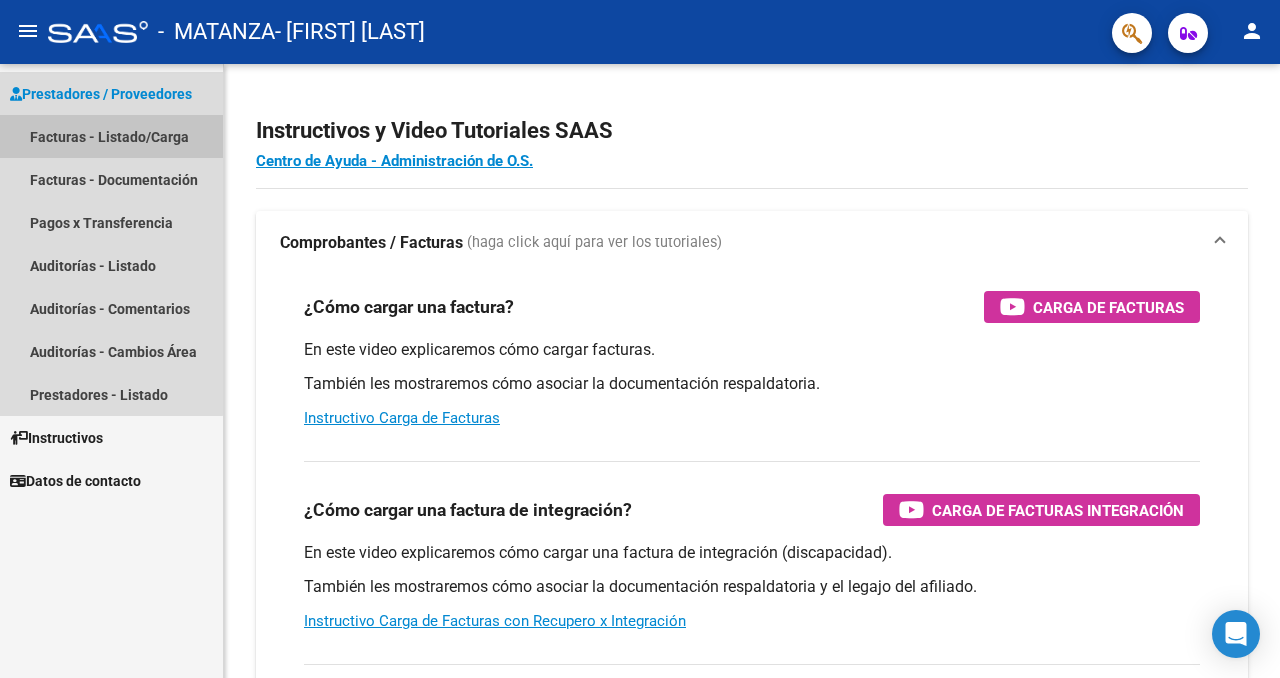 click on "Facturas - Listado/Carga" at bounding box center [111, 136] 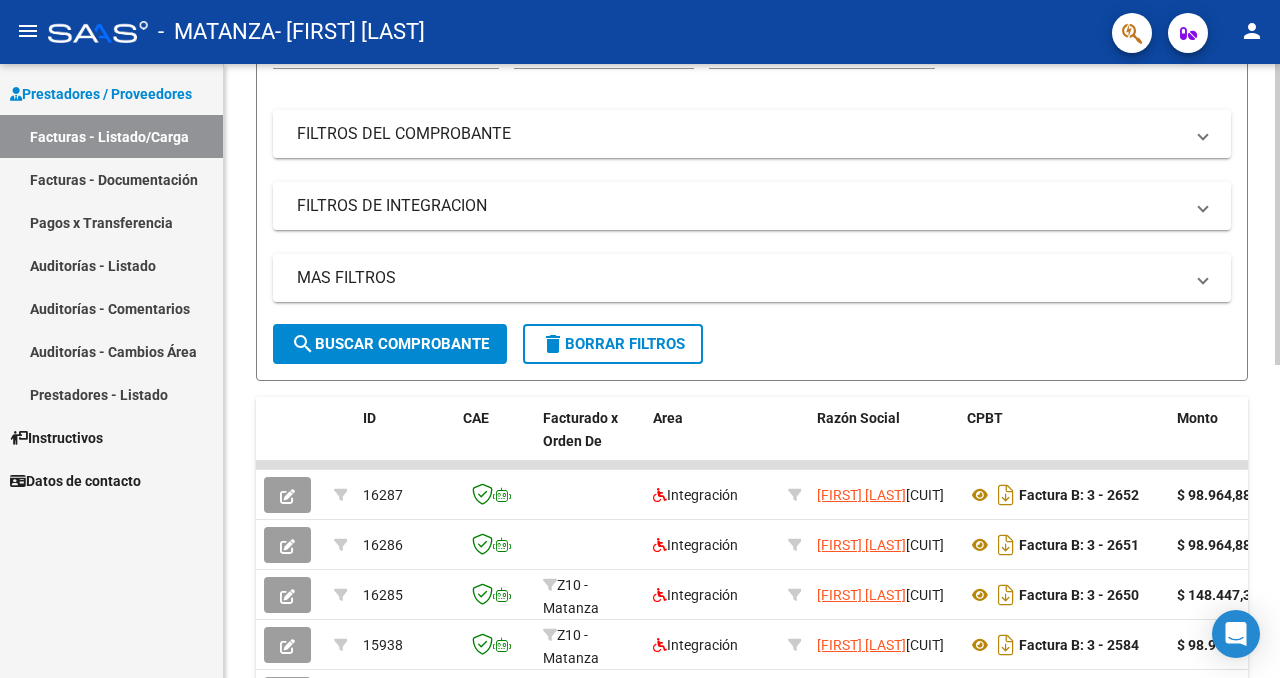 scroll, scrollTop: 226, scrollLeft: 0, axis: vertical 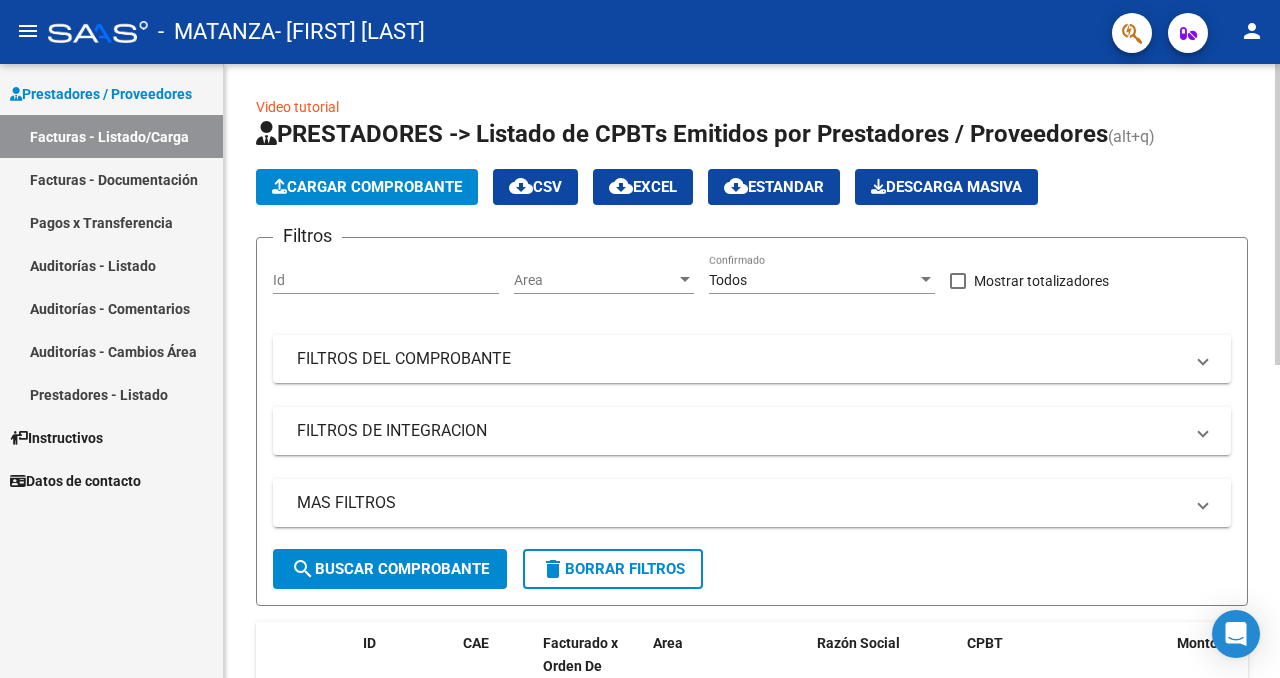 click on "Cargar Comprobante" 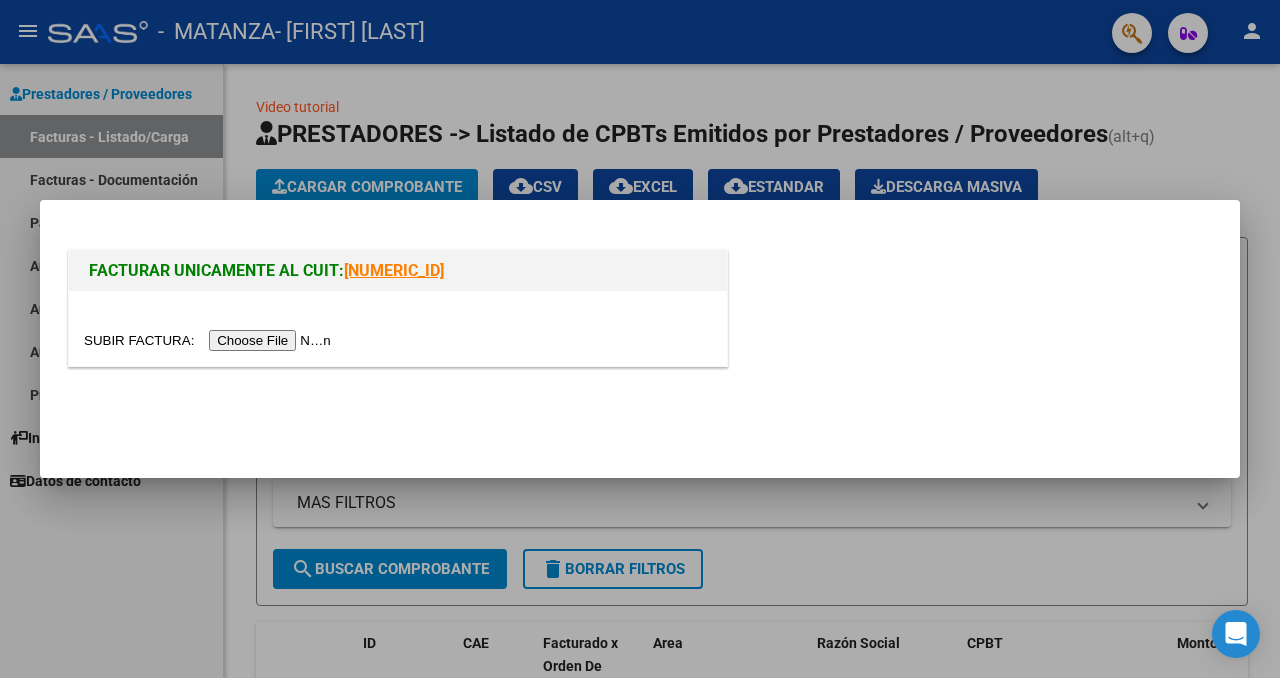 click at bounding box center (210, 340) 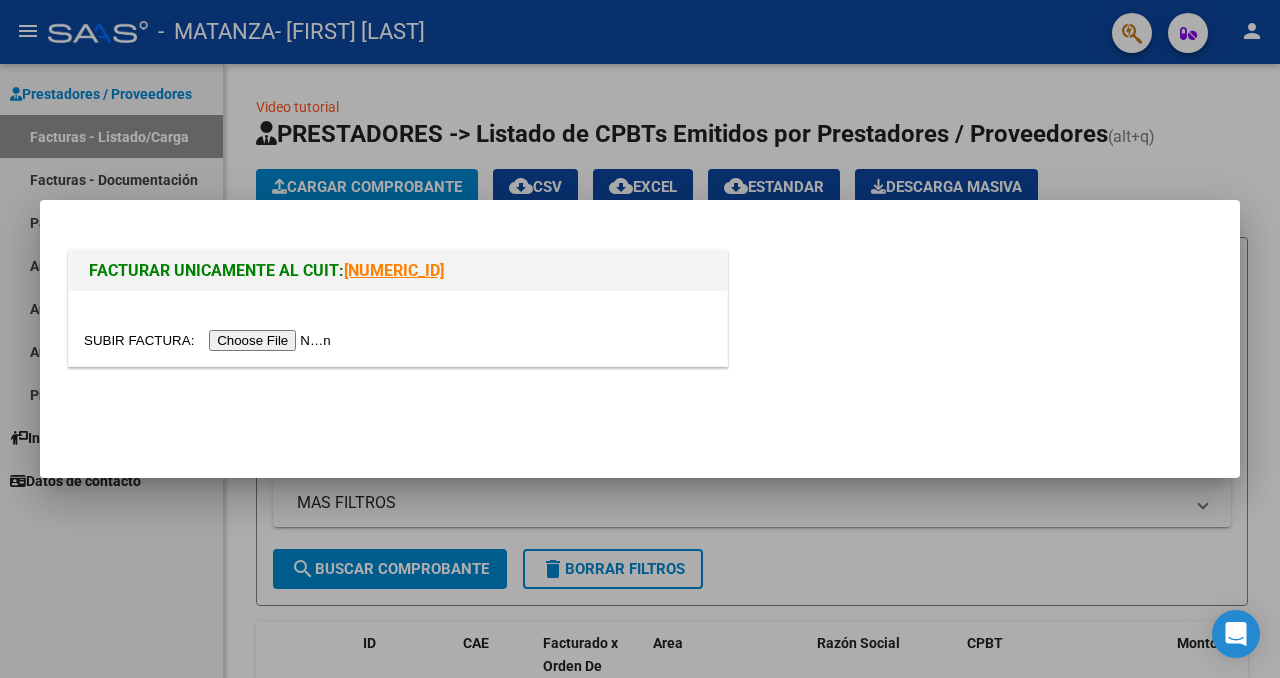 click at bounding box center [210, 340] 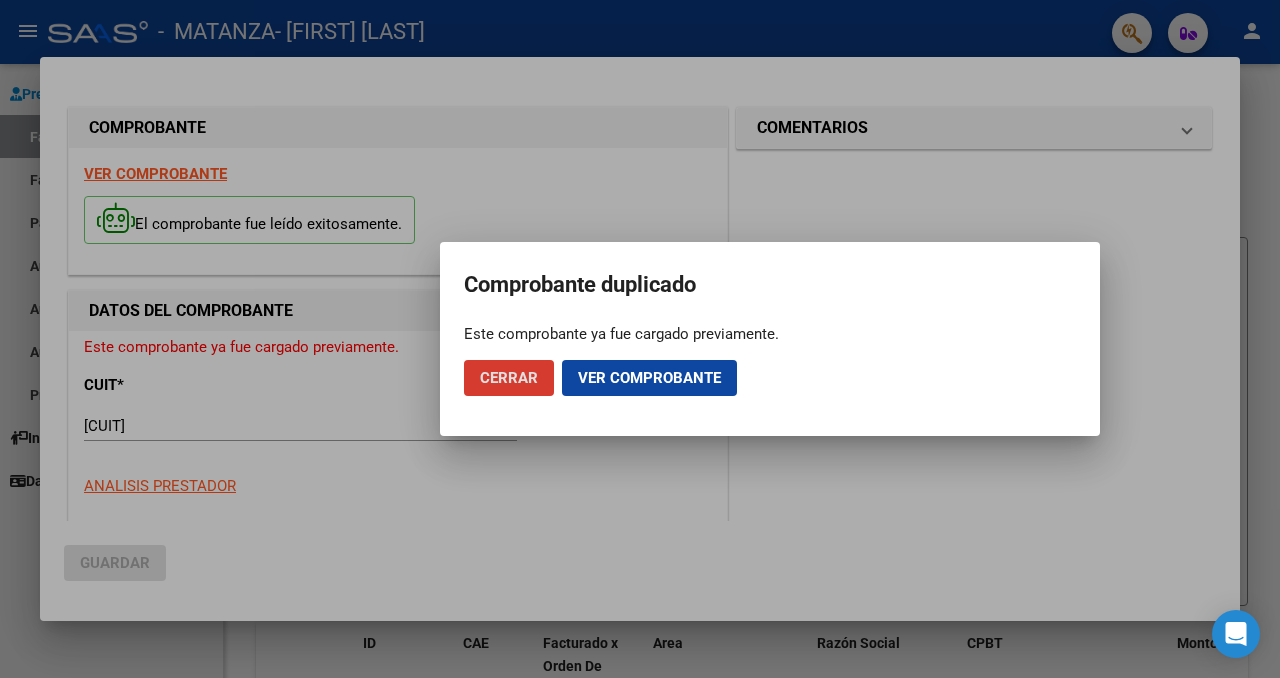 click on "Ver comprobante" 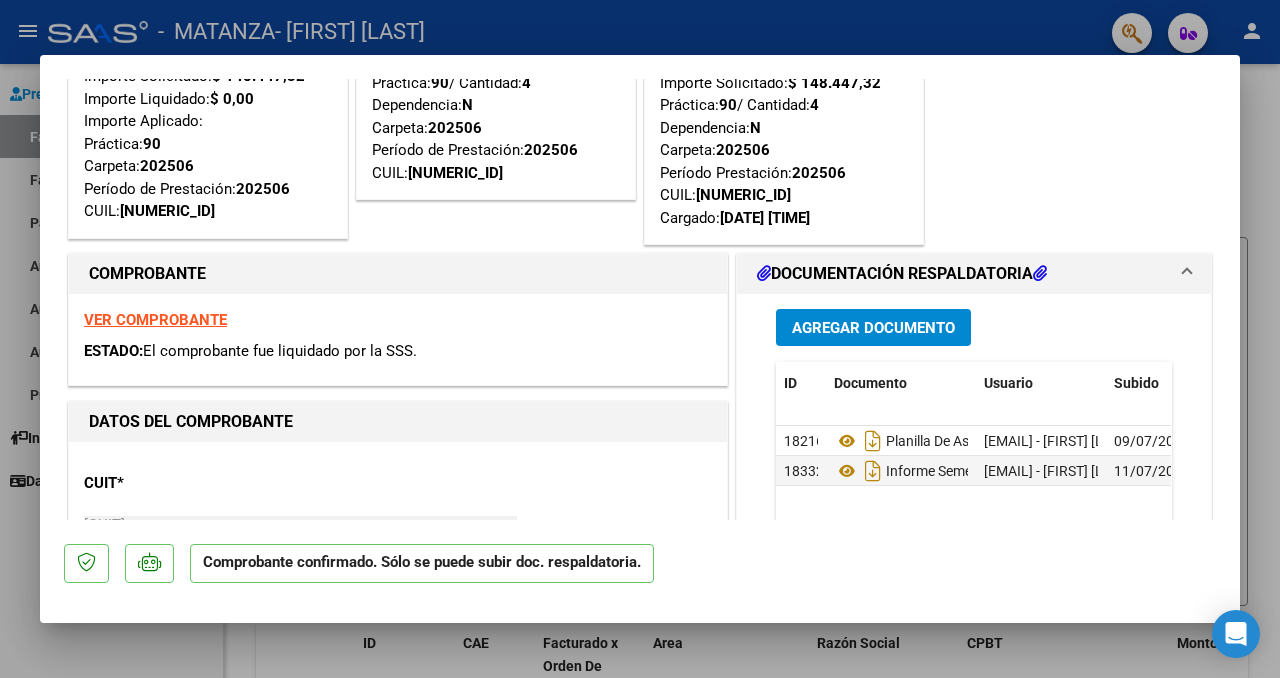 scroll, scrollTop: 138, scrollLeft: 0, axis: vertical 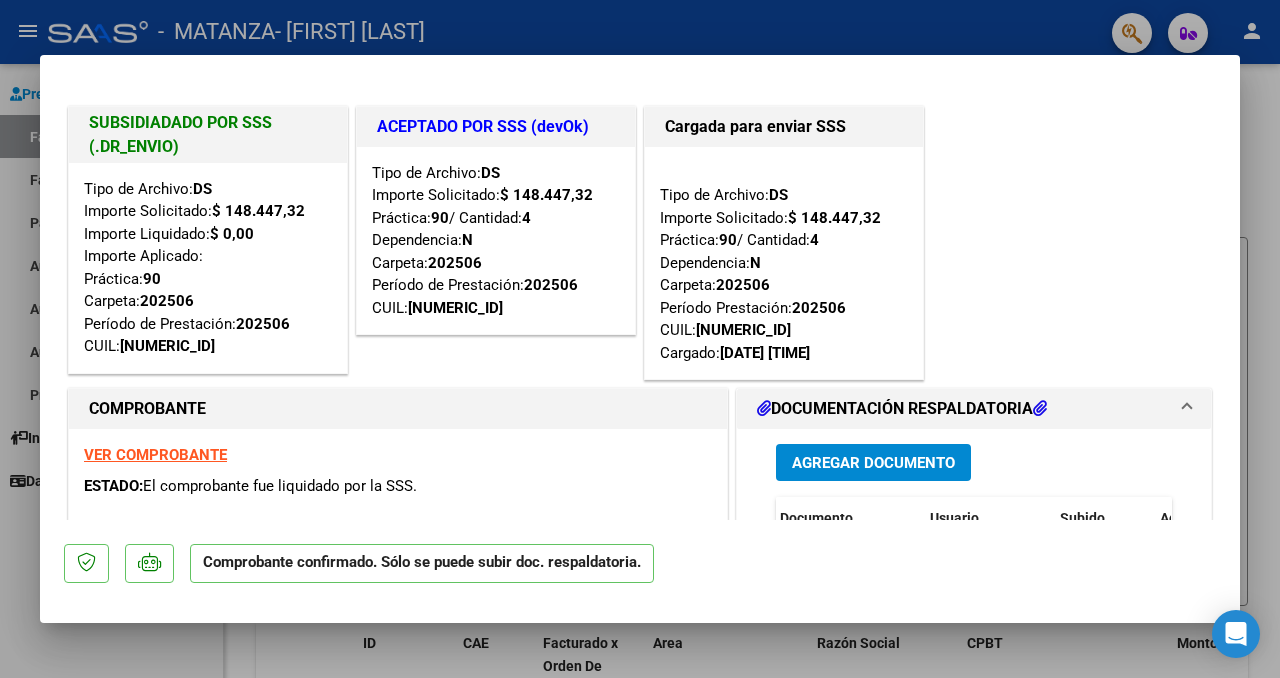 click at bounding box center [640, 339] 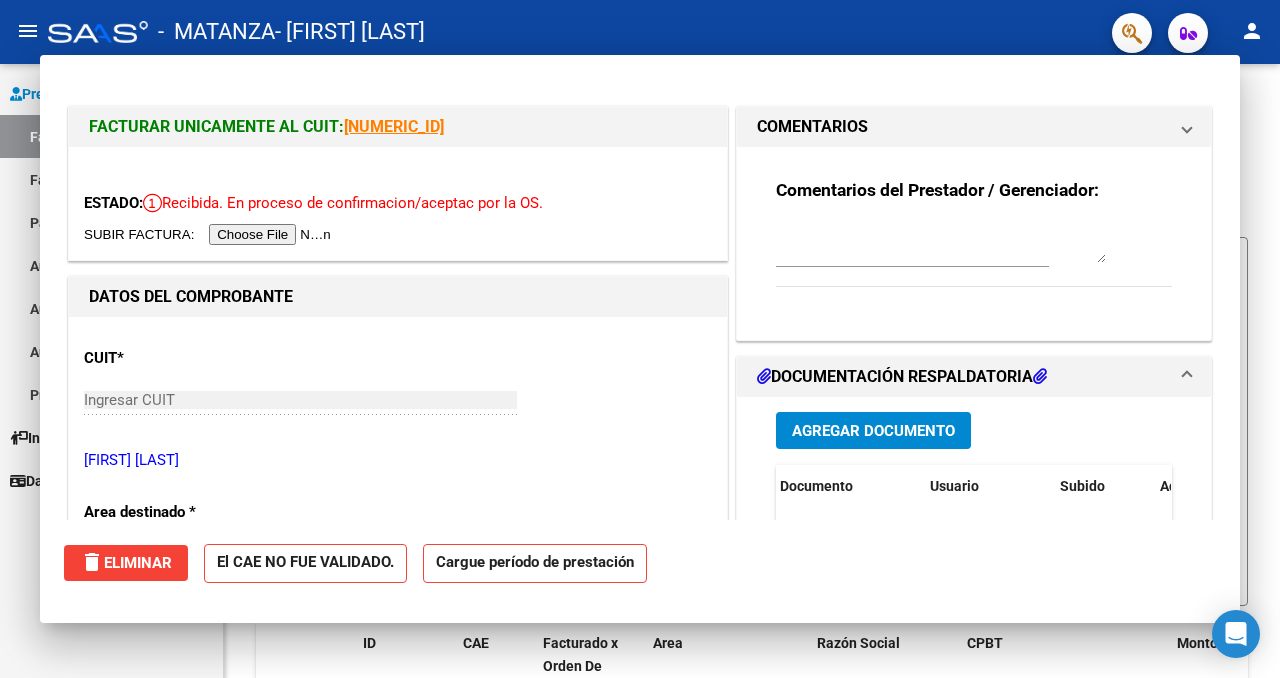 scroll, scrollTop: 0, scrollLeft: 0, axis: both 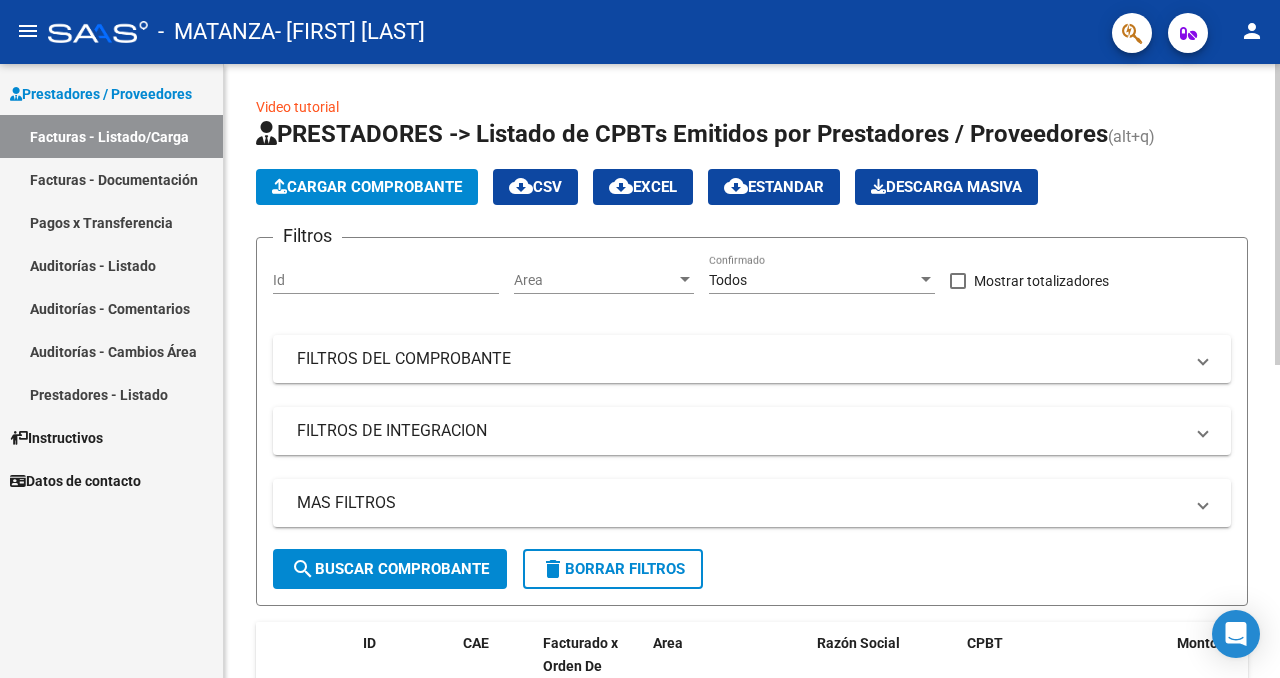 click on "Cargar Comprobante" 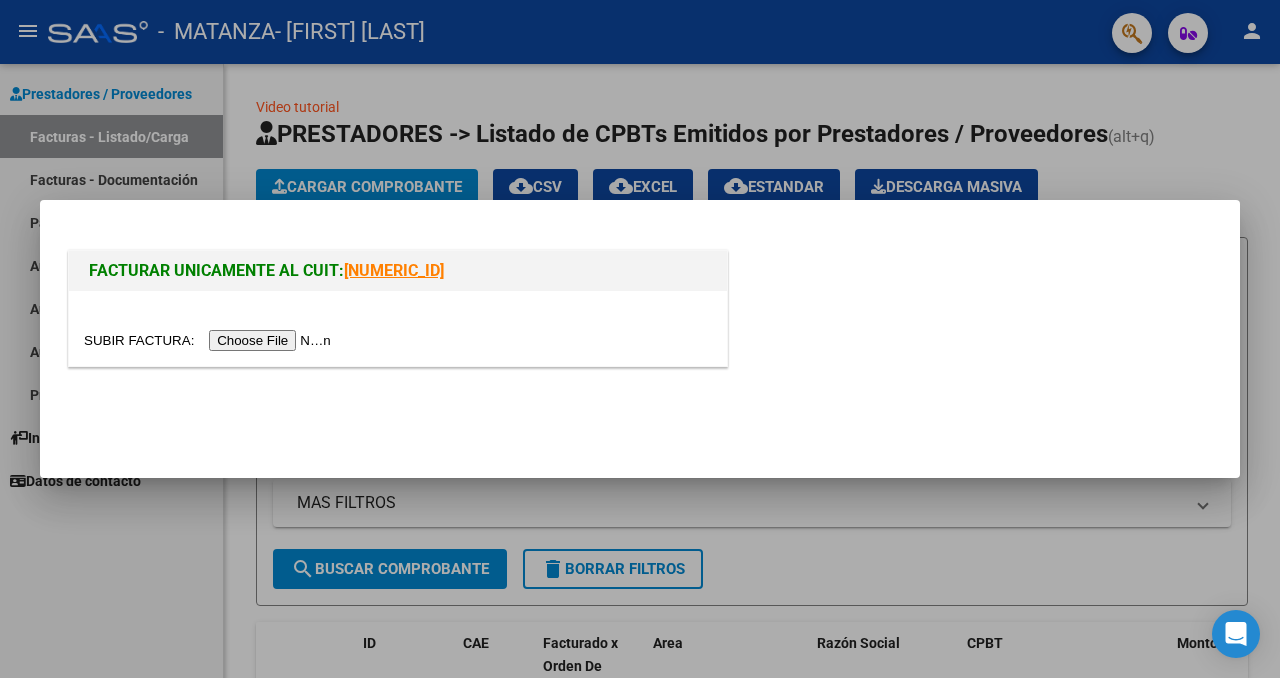 click at bounding box center (210, 340) 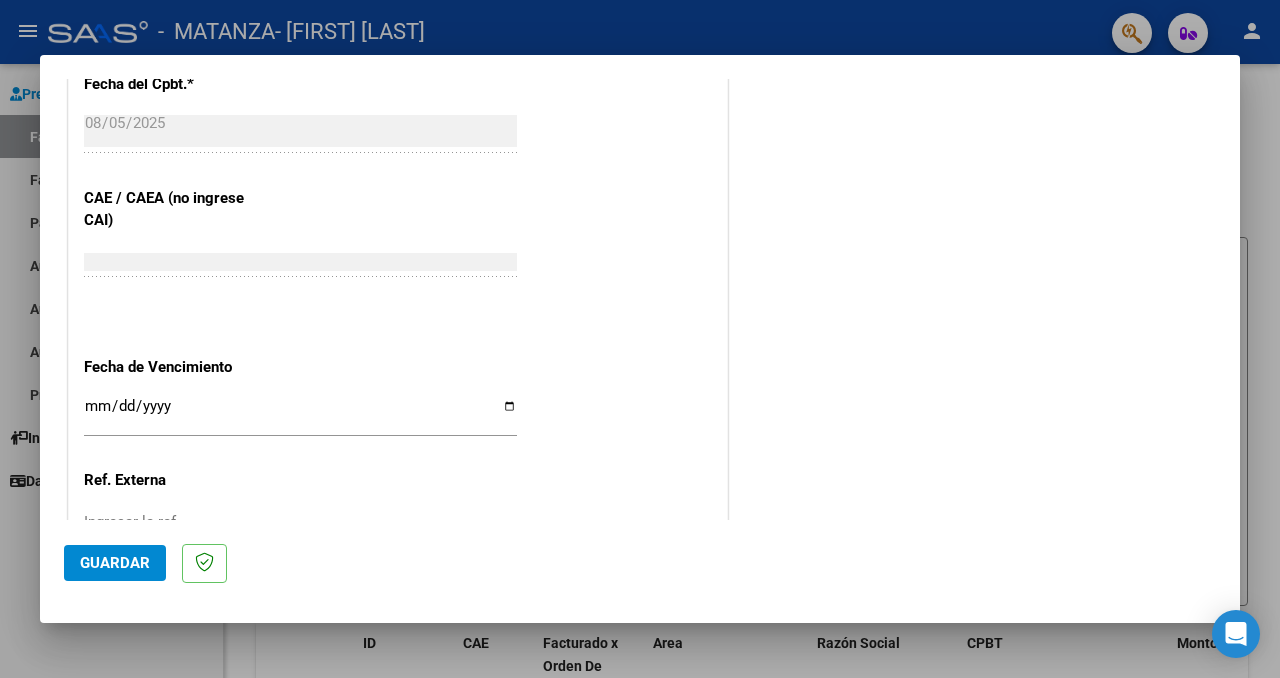 scroll, scrollTop: 1159, scrollLeft: 0, axis: vertical 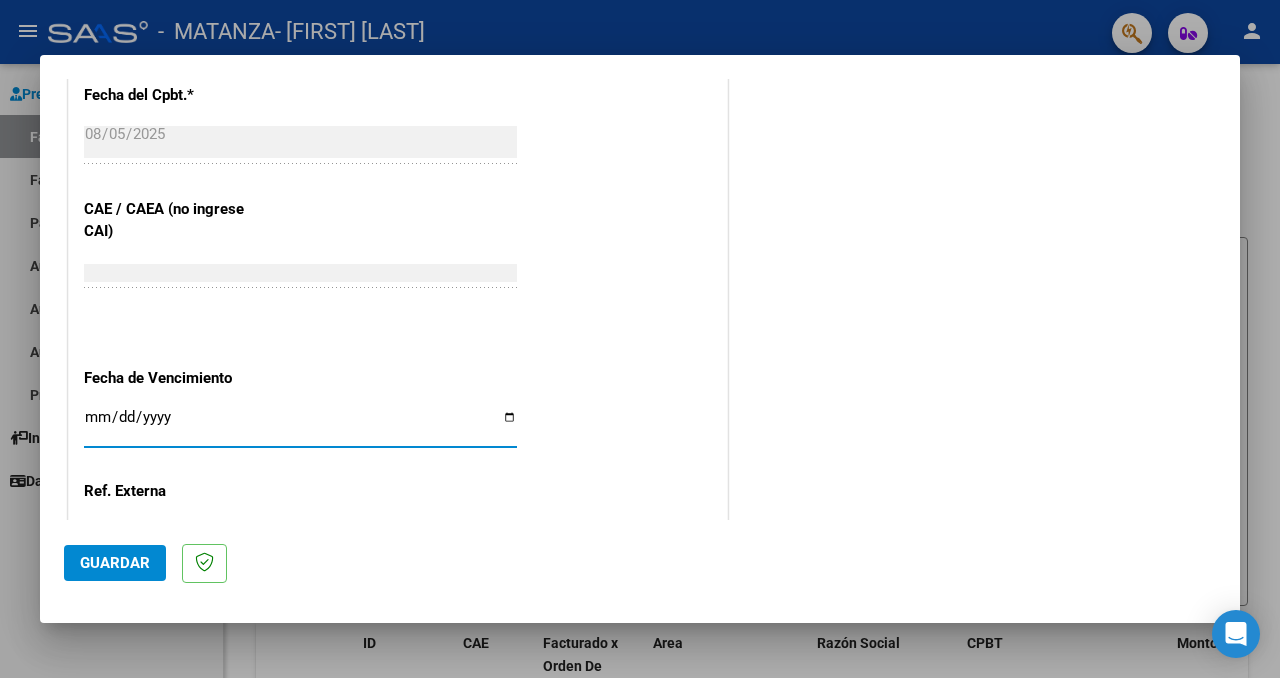 click on "Ingresar la fecha" at bounding box center [300, 425] 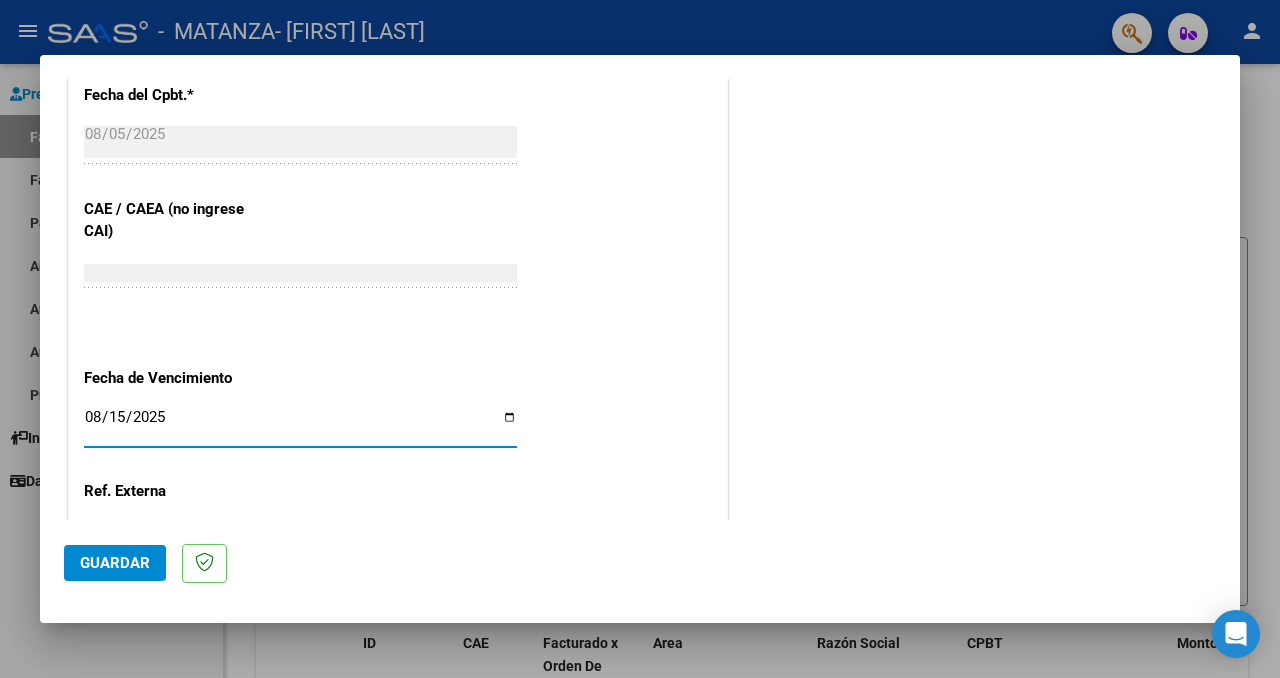 type on "2025-08-15" 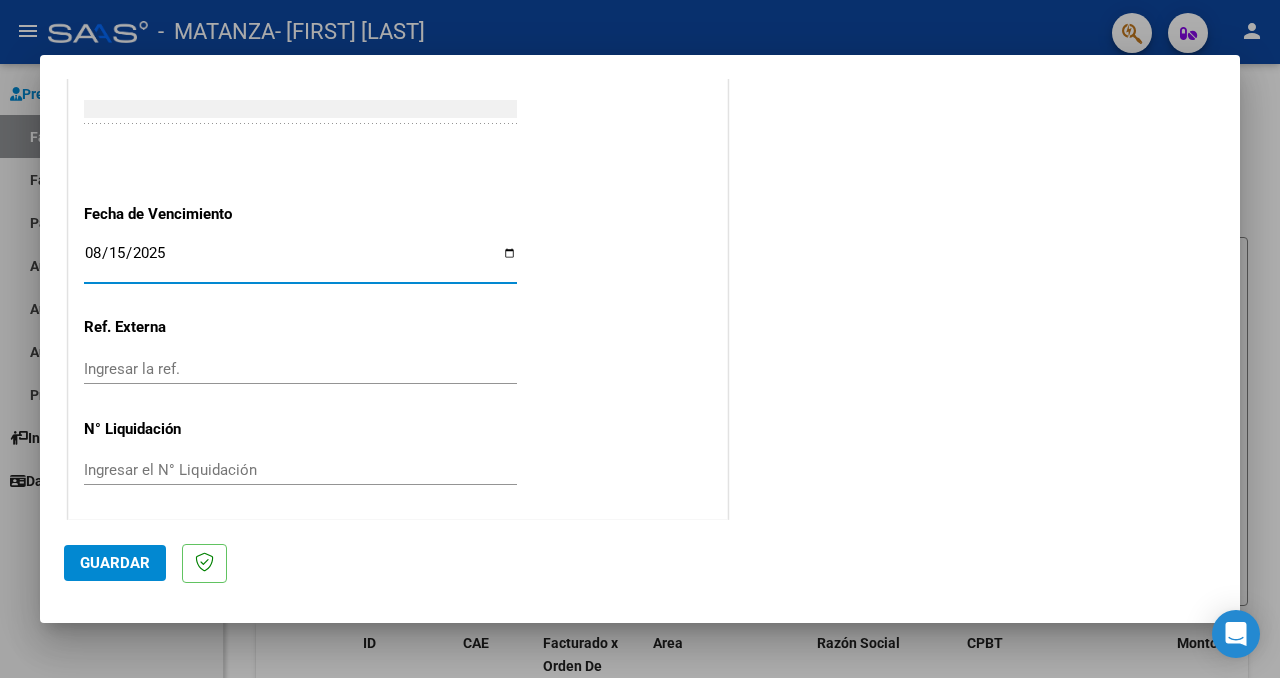 click on "Guardar" 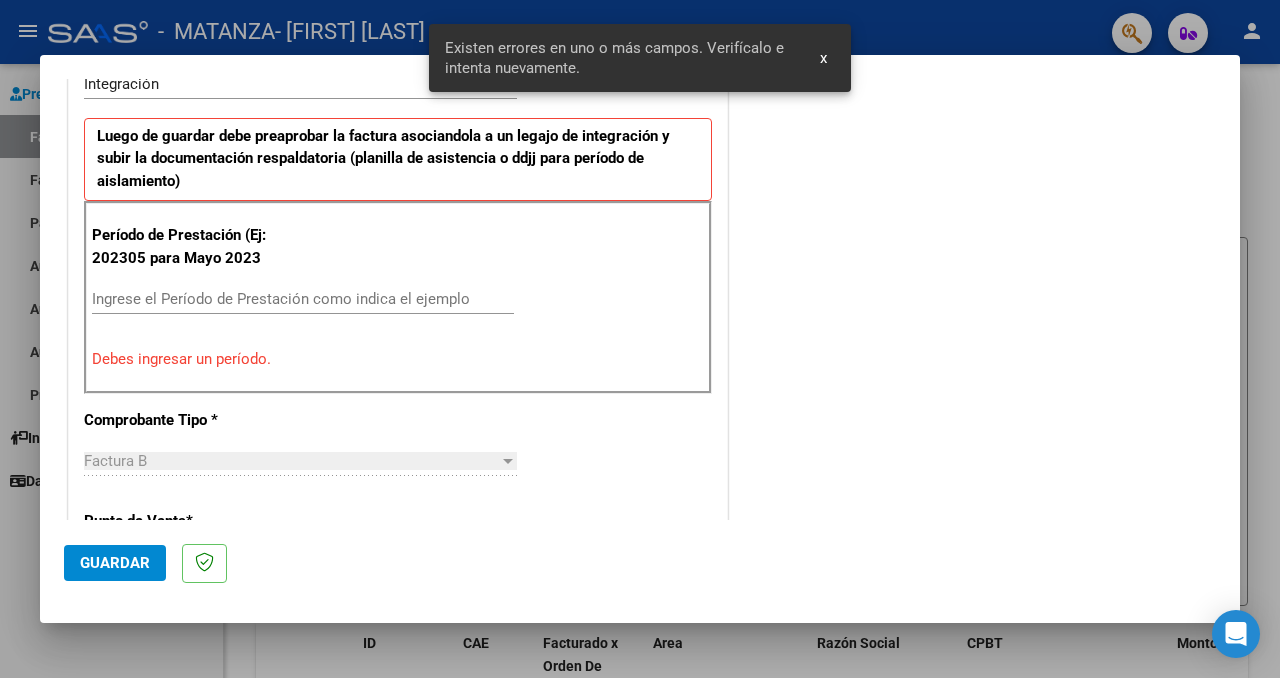 scroll, scrollTop: 459, scrollLeft: 0, axis: vertical 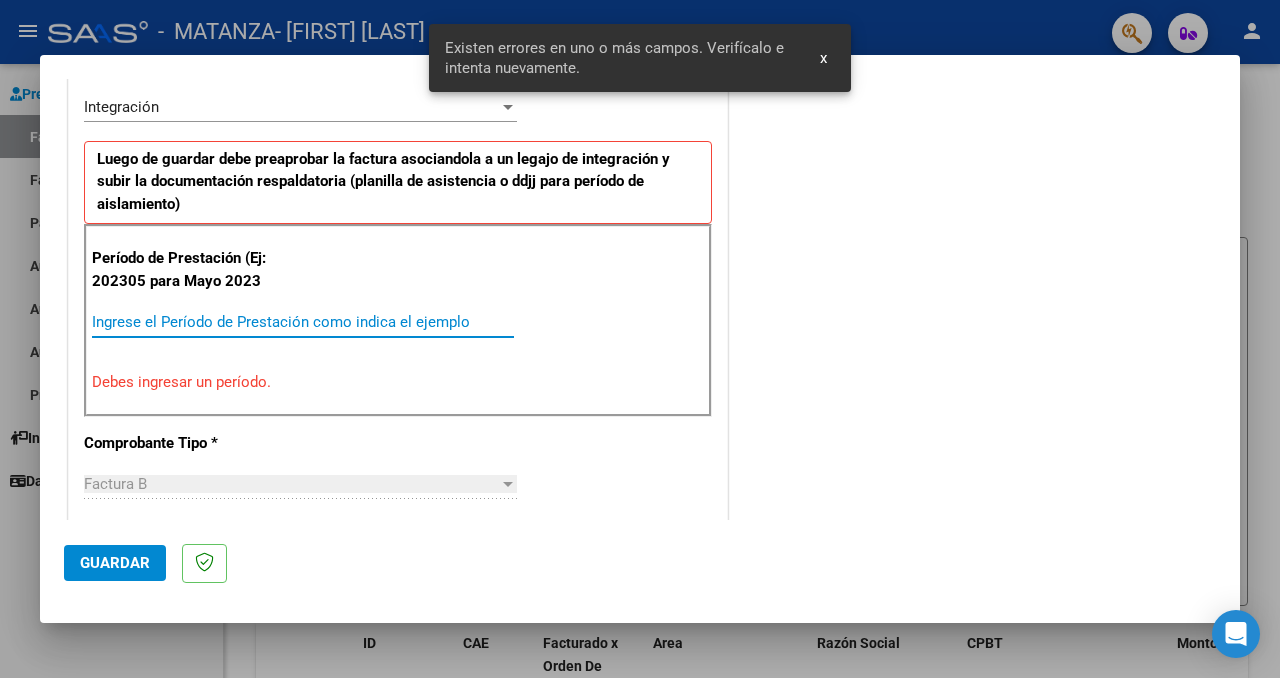 click on "Ingrese el Período de Prestación como indica el ejemplo" at bounding box center (303, 322) 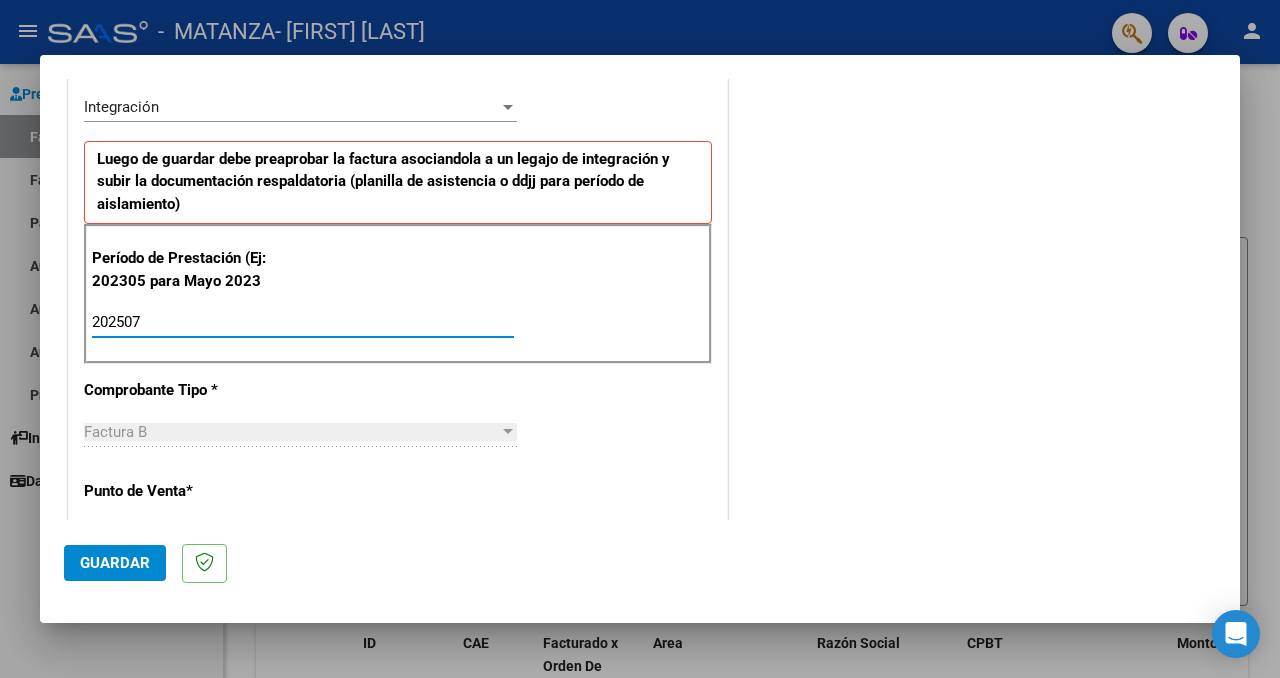 type on "202507" 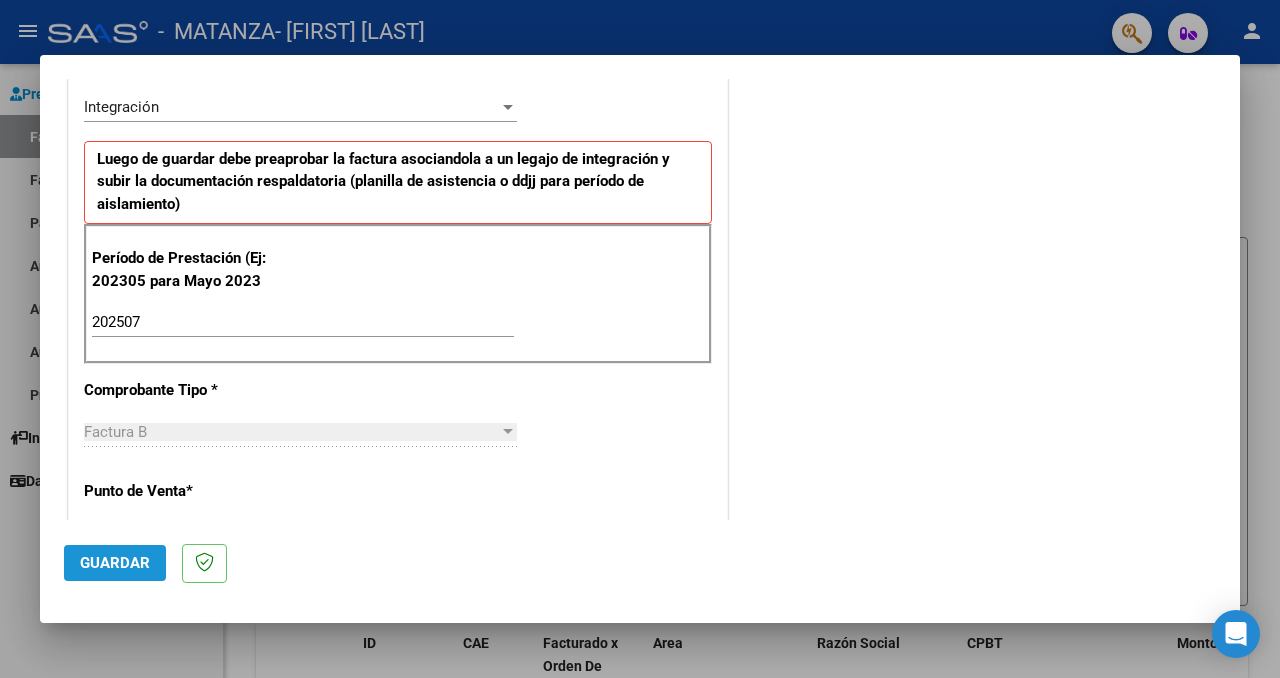 click on "Guardar" 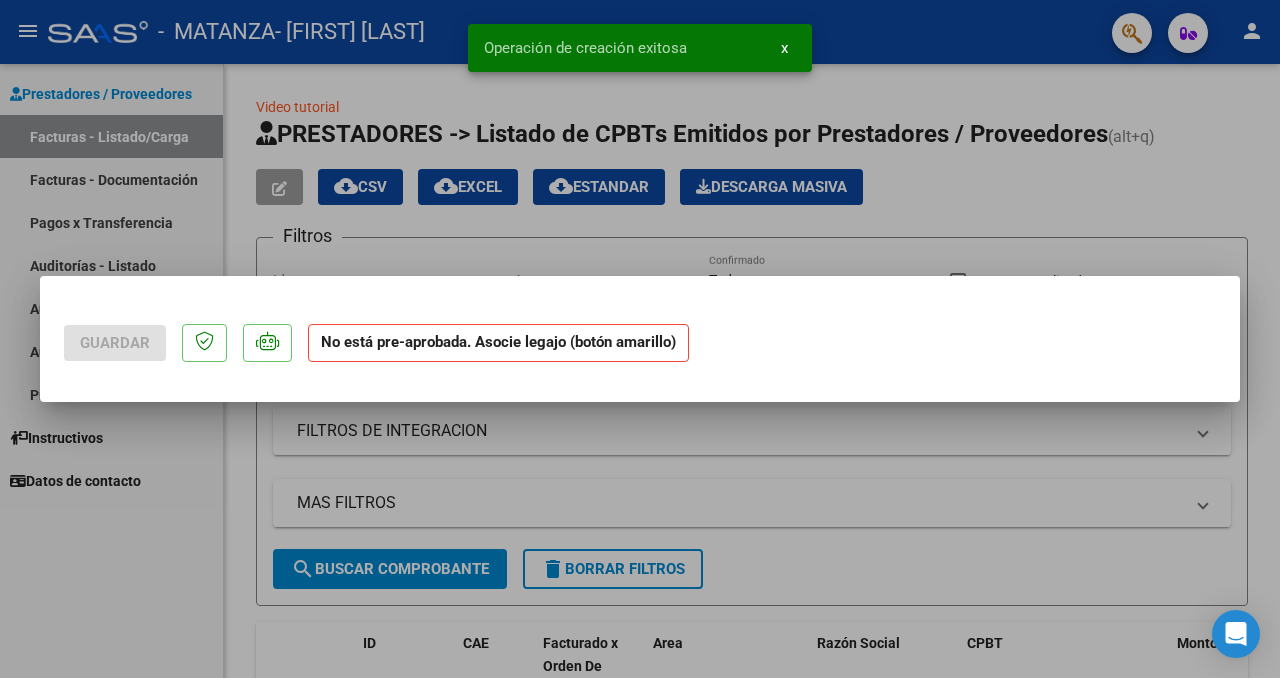 scroll, scrollTop: 0, scrollLeft: 0, axis: both 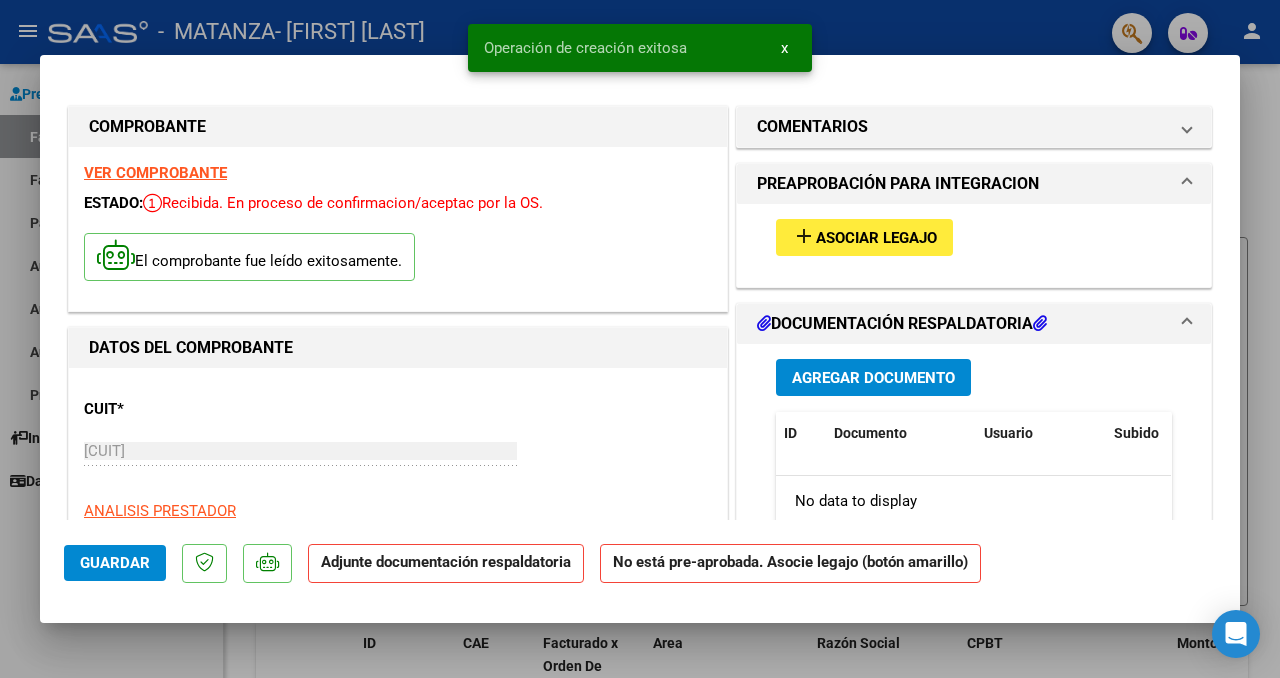 click on "add Asociar Legajo" at bounding box center [864, 237] 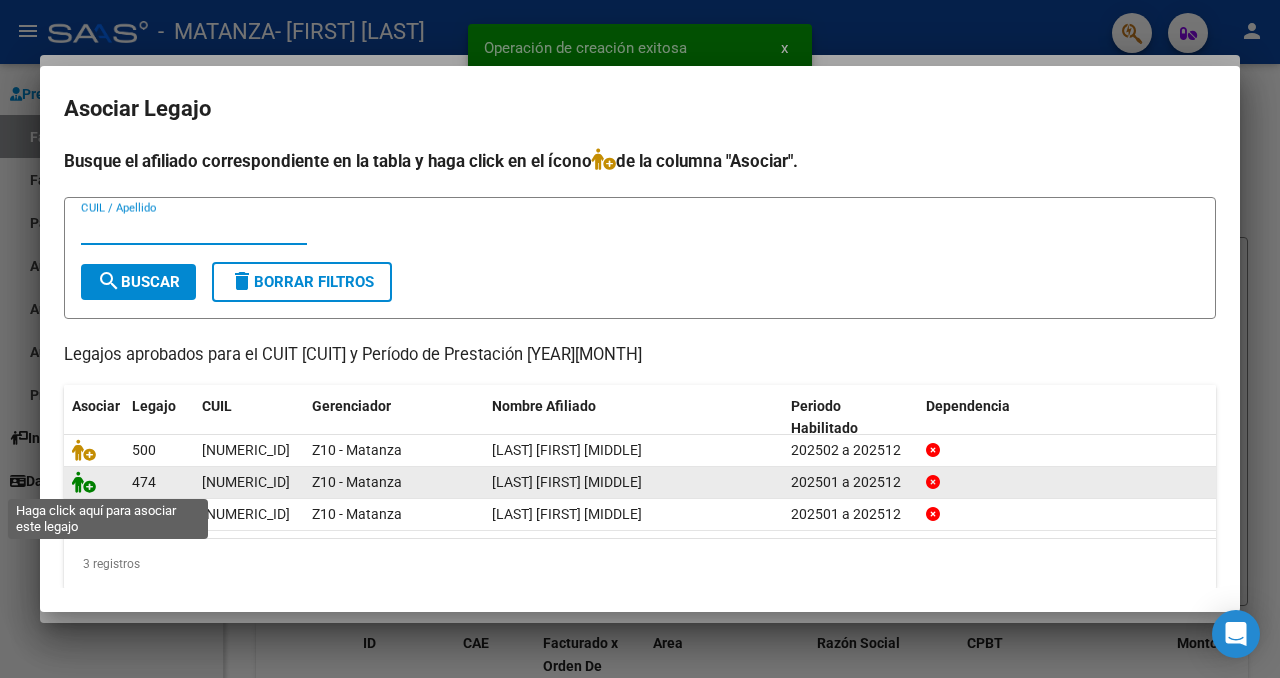 click 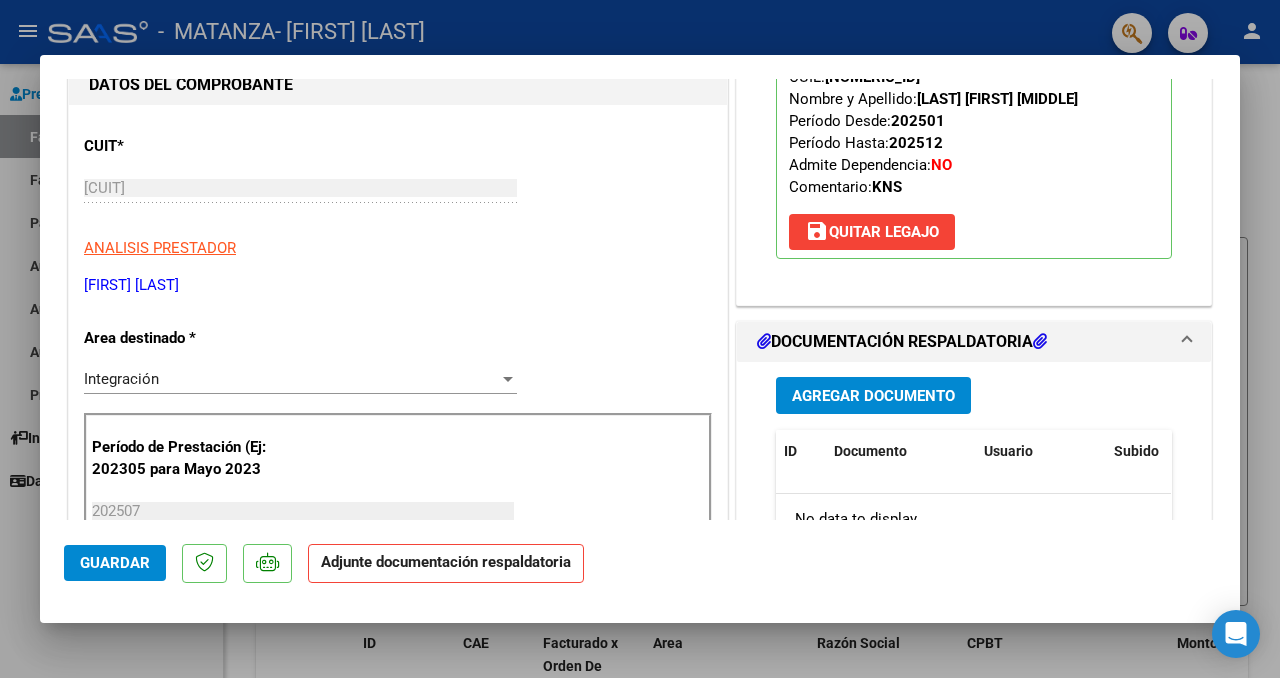 scroll, scrollTop: 264, scrollLeft: 0, axis: vertical 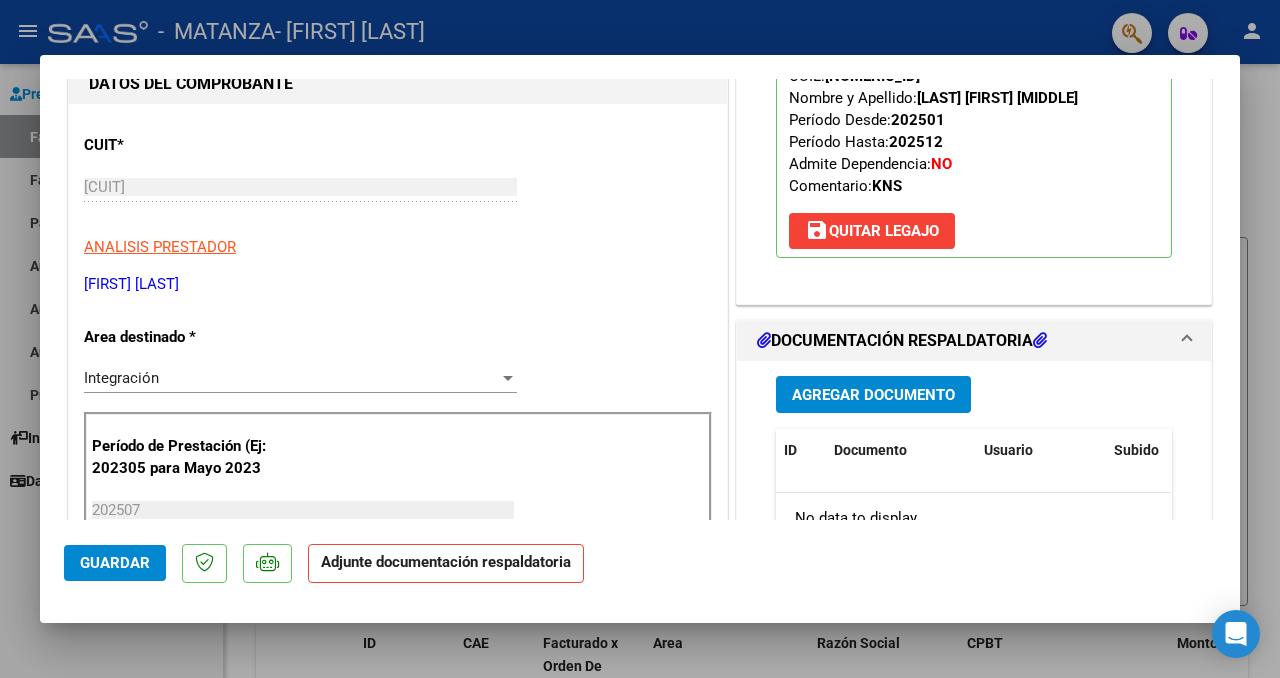 click on "Agregar Documento" at bounding box center [873, 395] 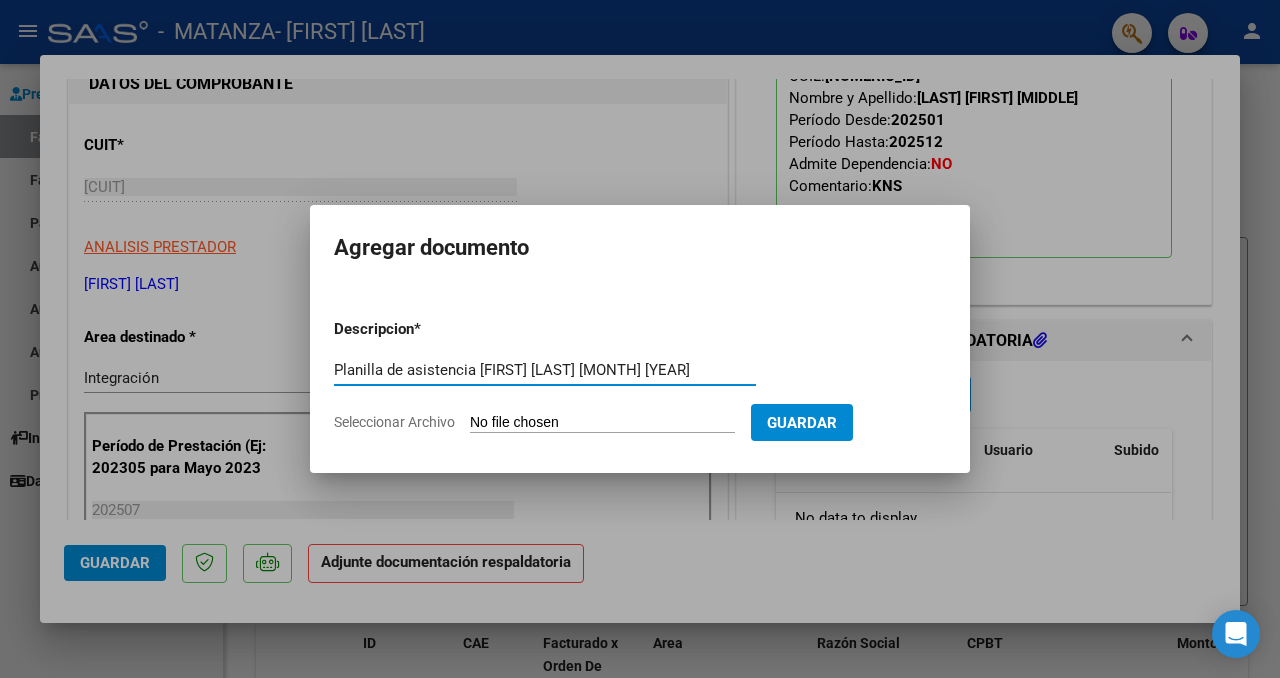 type on "Planilla de asistencia [FIRST] [LAST] [MONTH] [YEAR]" 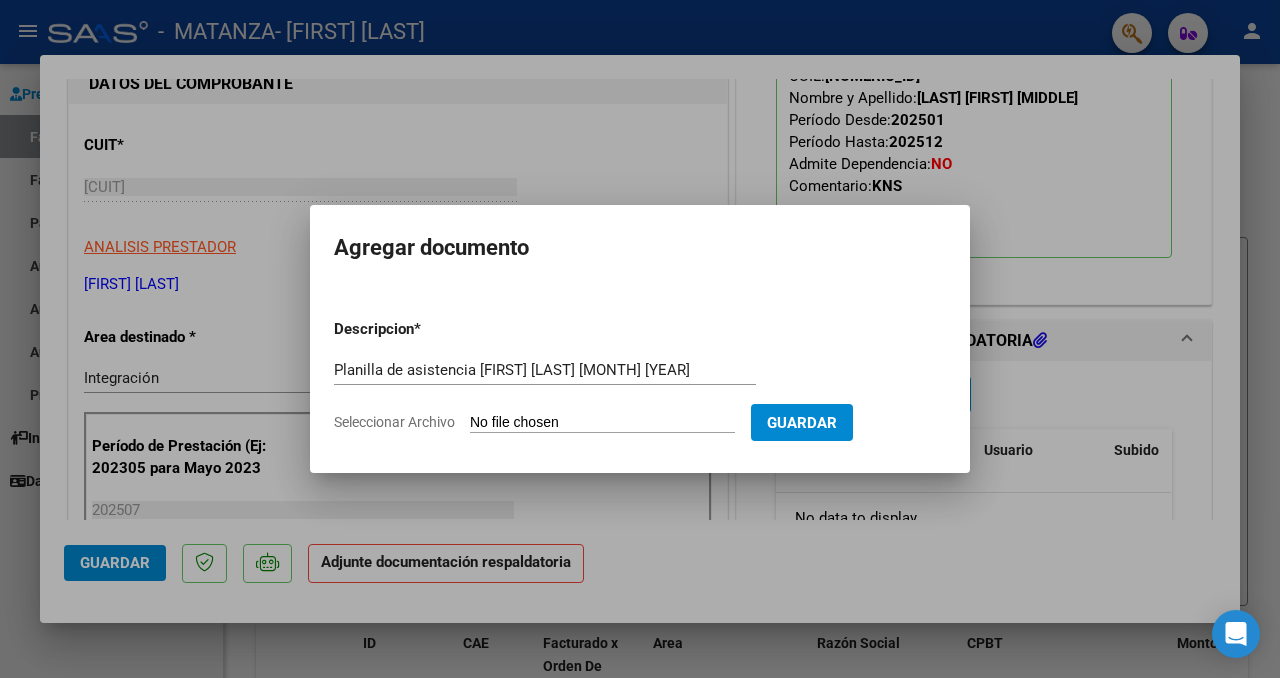 click on "Seleccionar Archivo" at bounding box center [602, 423] 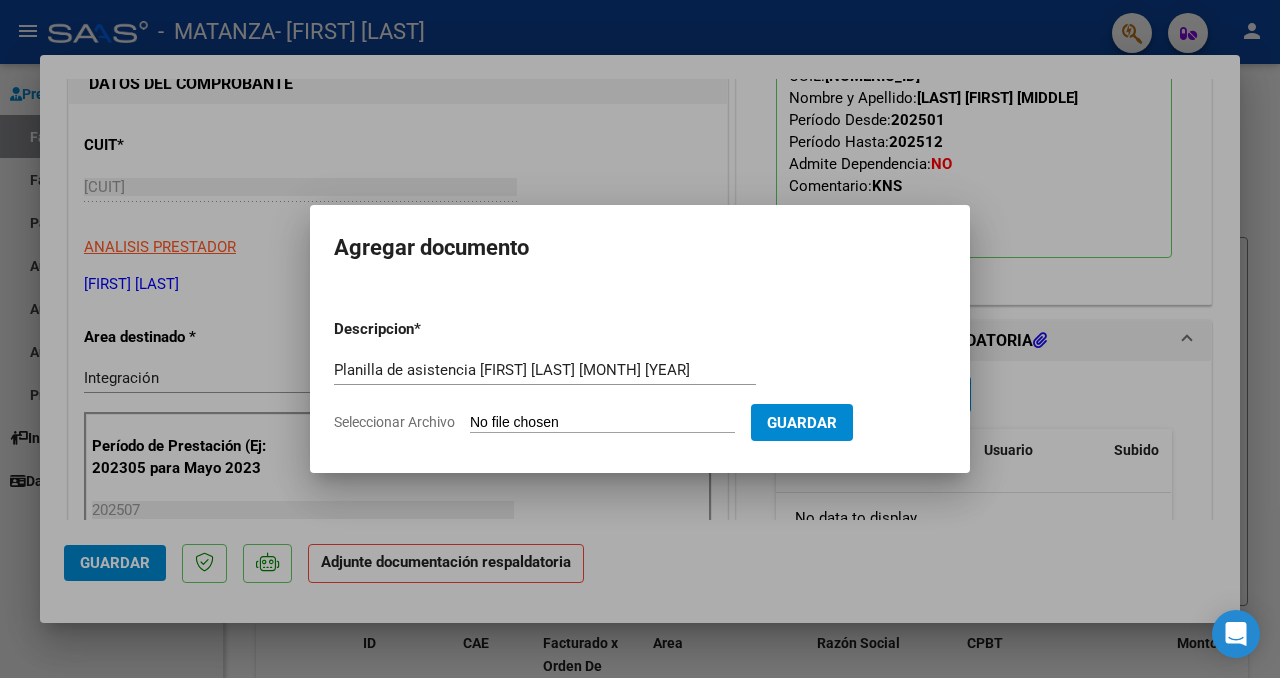 type on "C:\fakepath\Planilla [FIRST] [LAST] [MONTH] [YEAR].pdf" 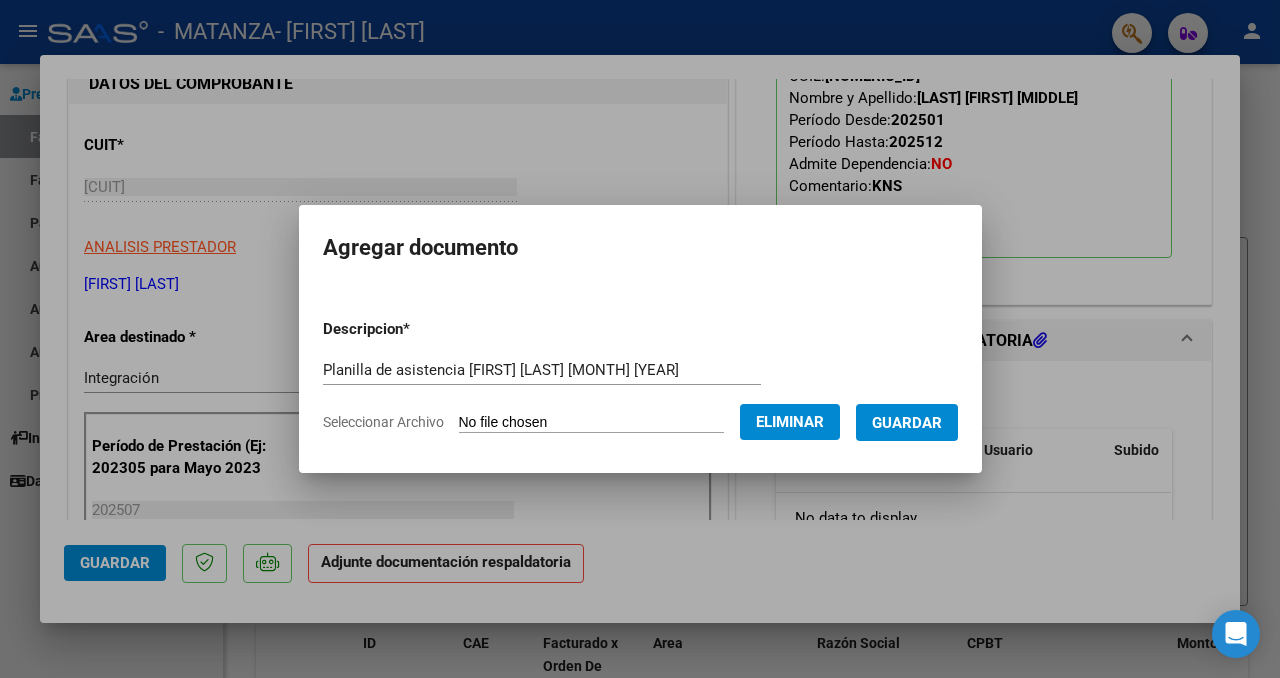 click on "Guardar" at bounding box center [907, 423] 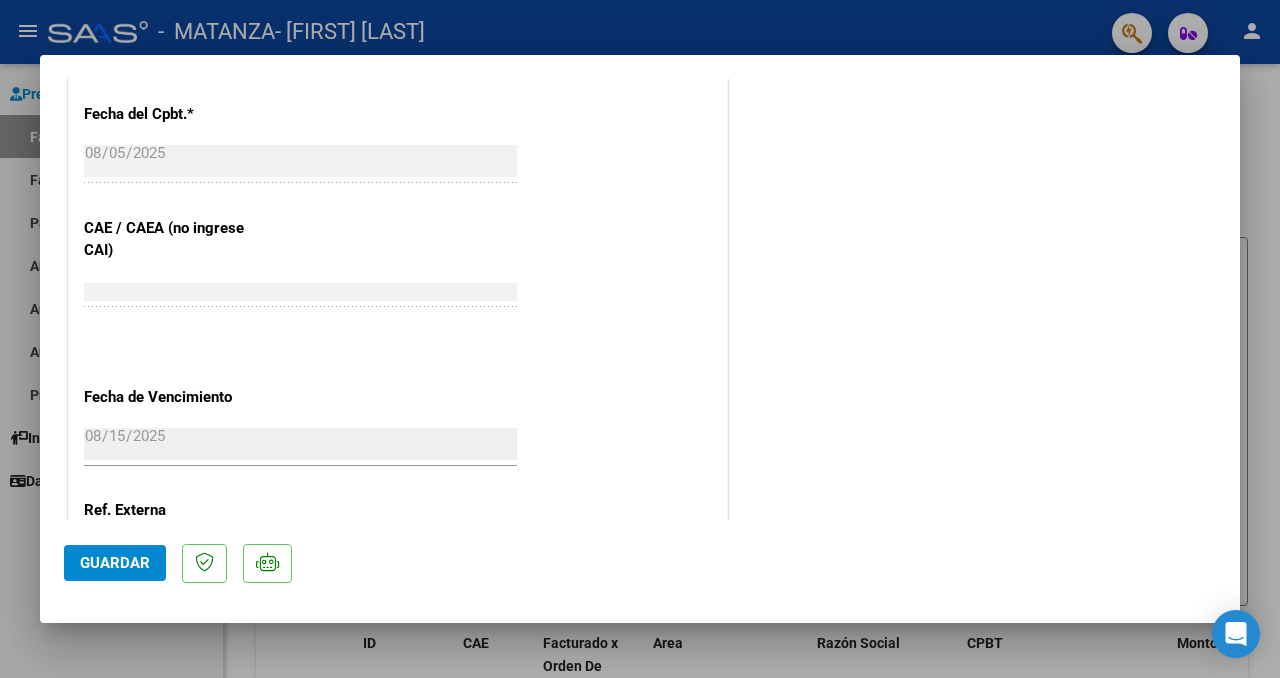 scroll, scrollTop: 1368, scrollLeft: 0, axis: vertical 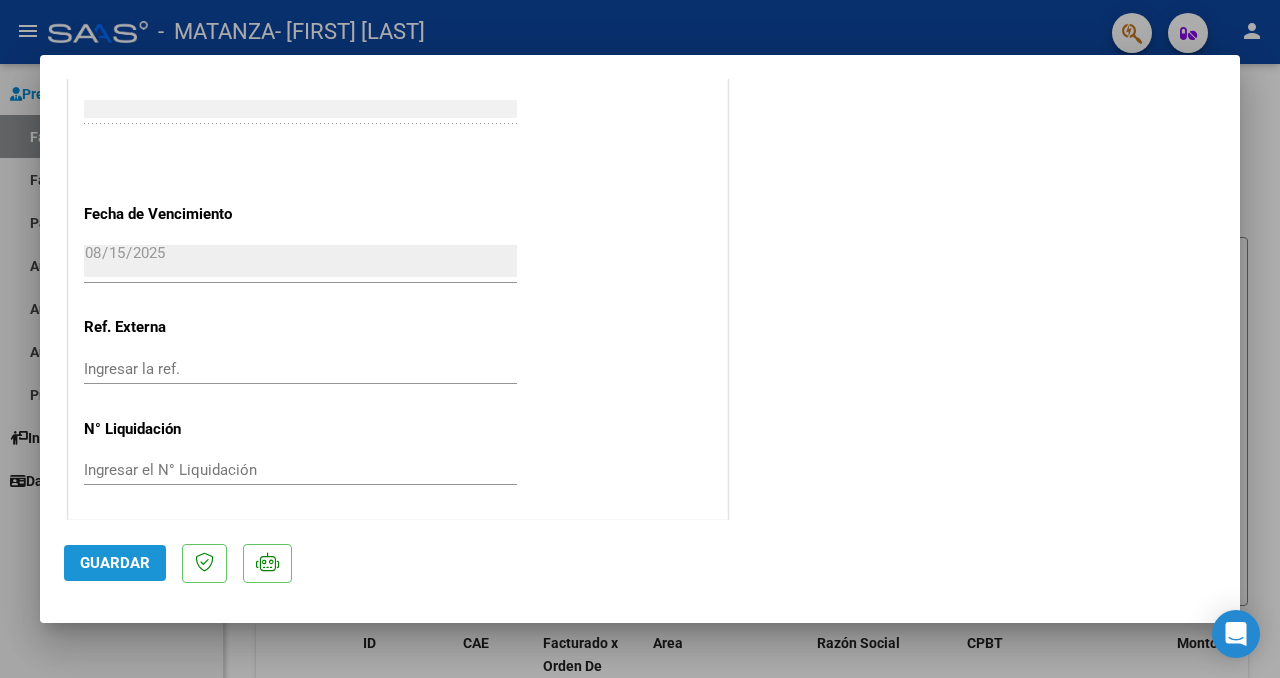 click on "Guardar" 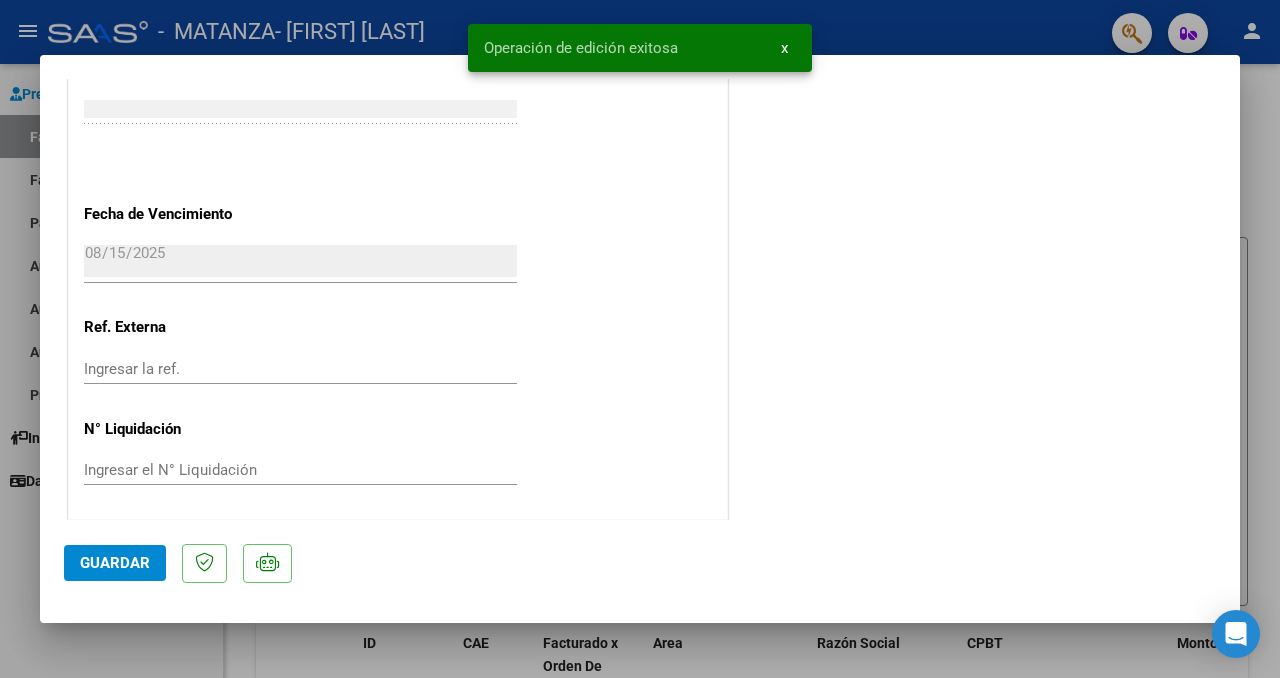 click on "Guardar" 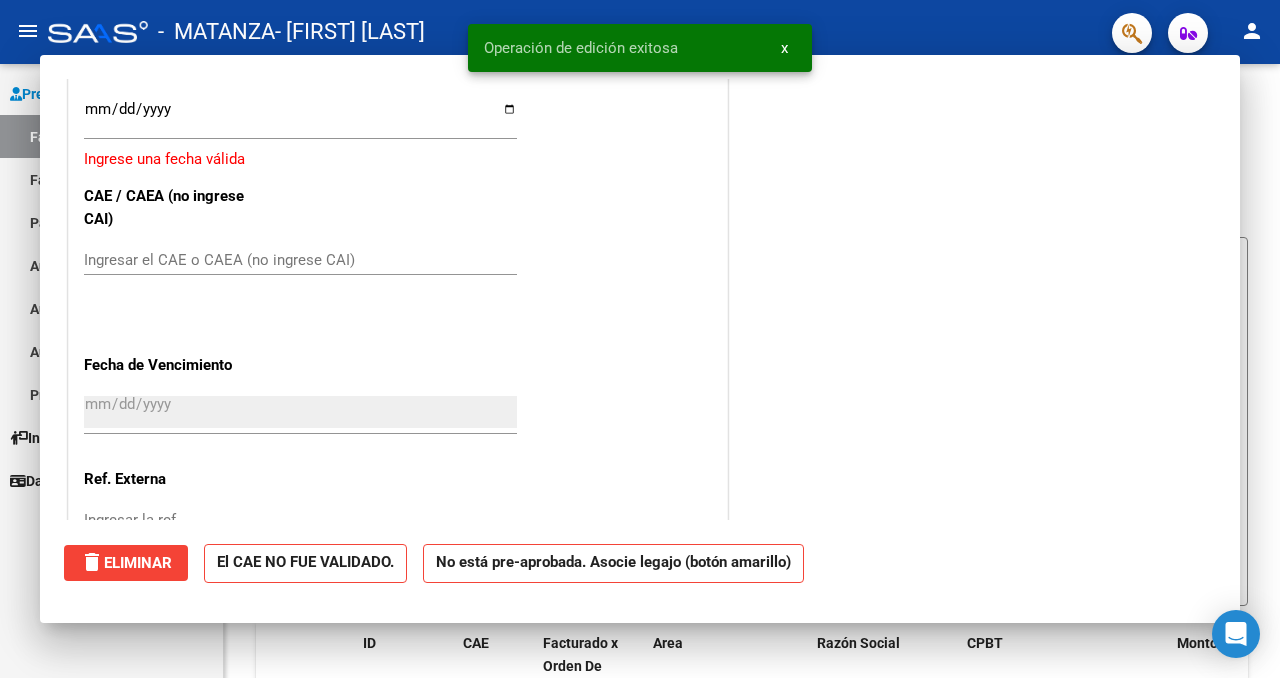scroll, scrollTop: 0, scrollLeft: 0, axis: both 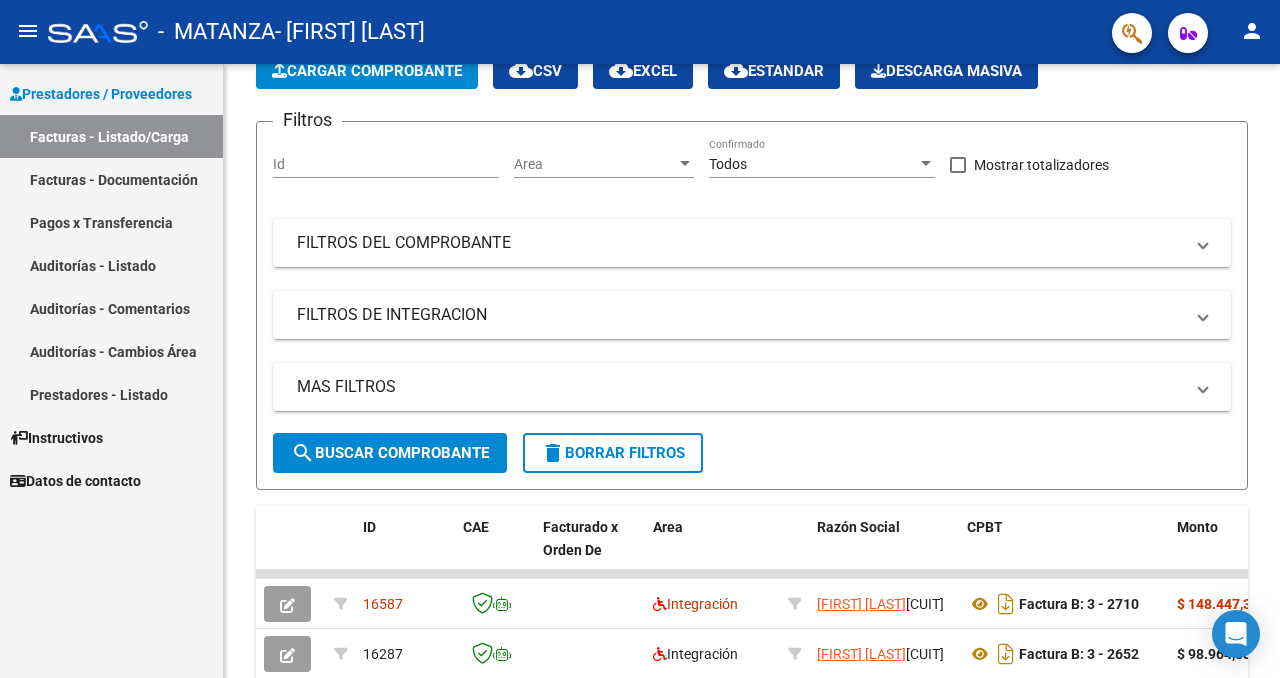 click on "Facturas - Listado/Carga" at bounding box center [111, 136] 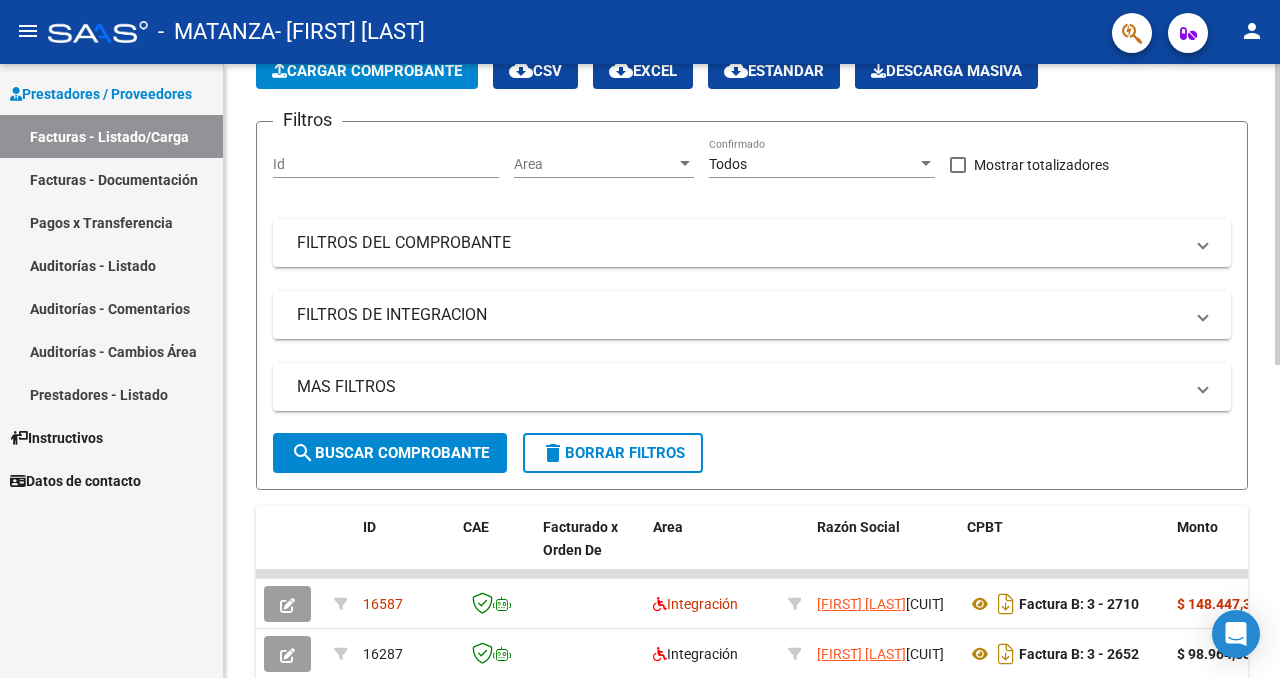 scroll, scrollTop: 34, scrollLeft: 0, axis: vertical 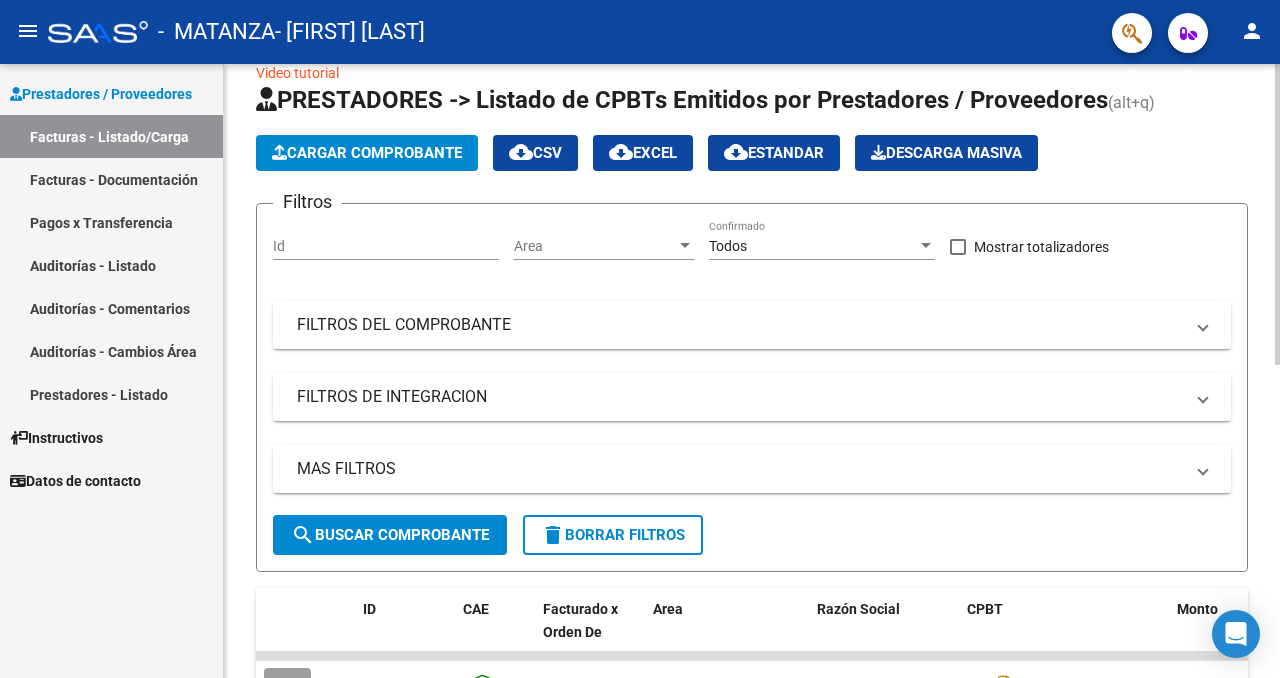 click on "Cargar Comprobante" 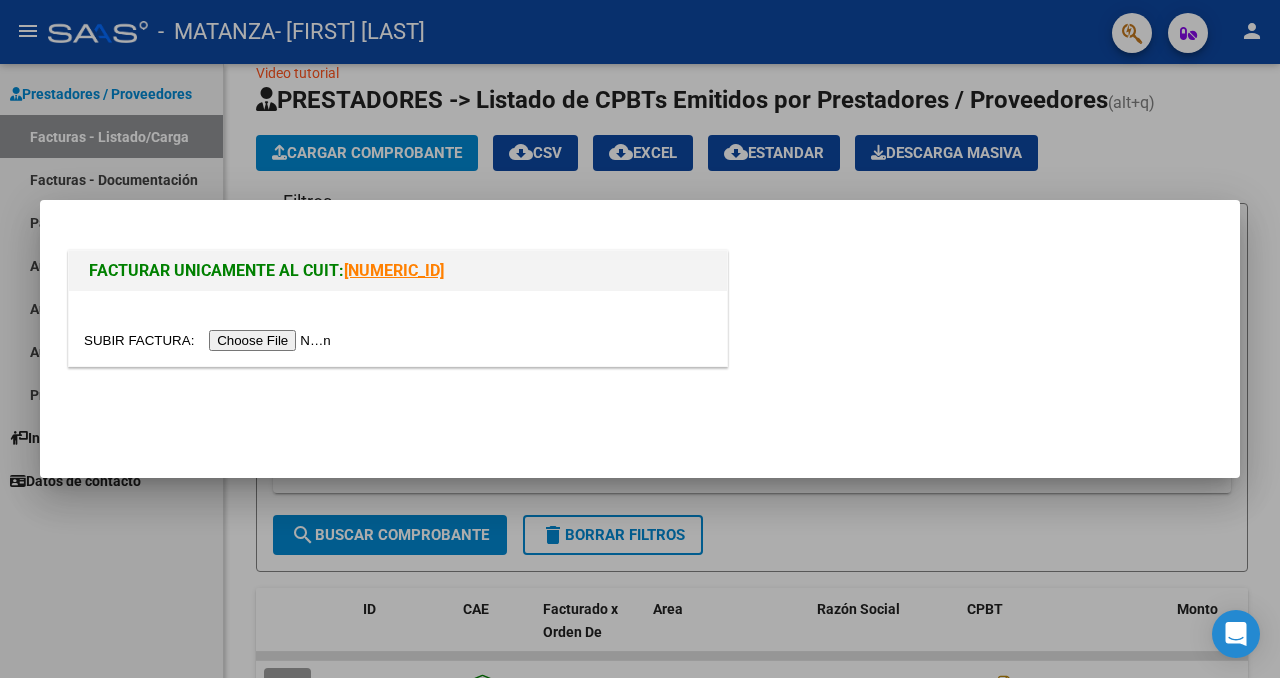 click at bounding box center (210, 340) 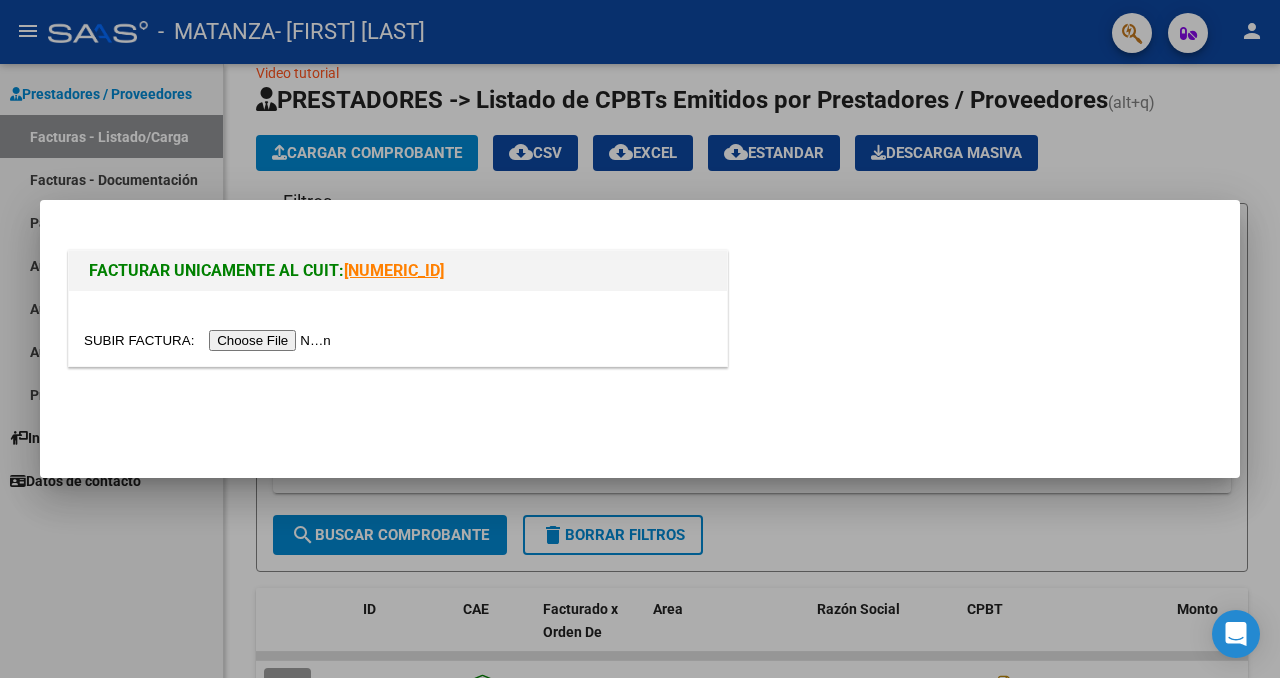 click at bounding box center [210, 340] 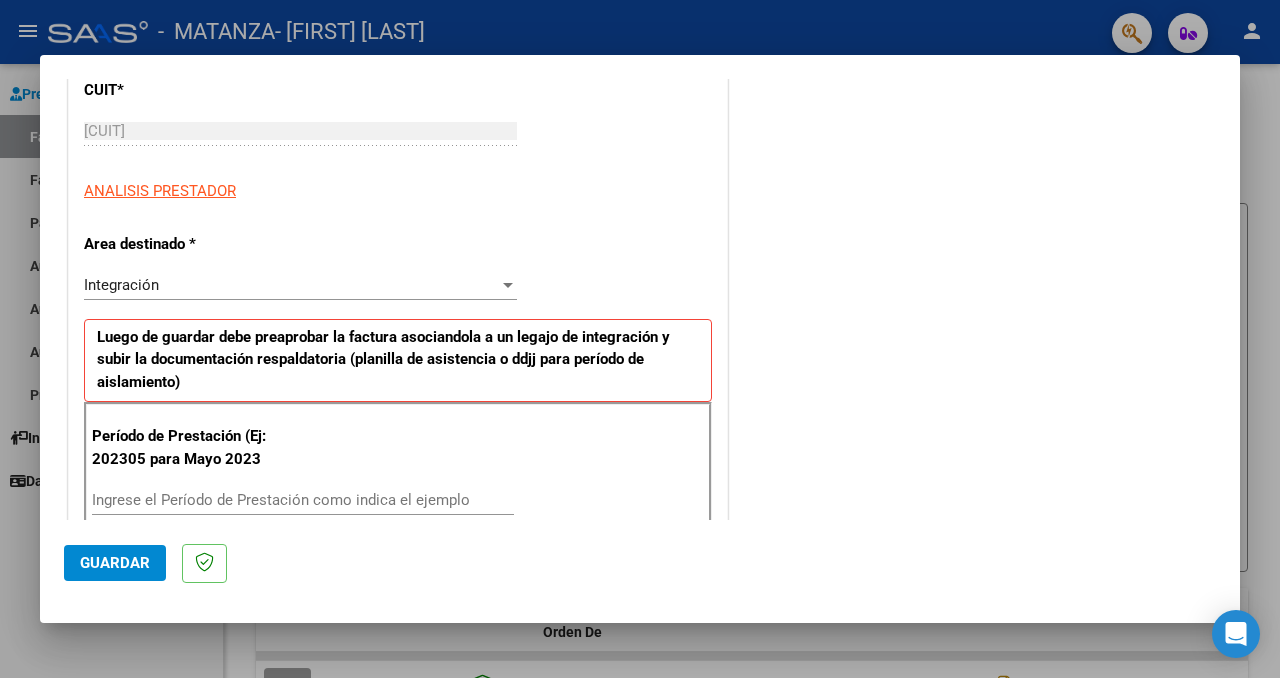 scroll, scrollTop: 376, scrollLeft: 0, axis: vertical 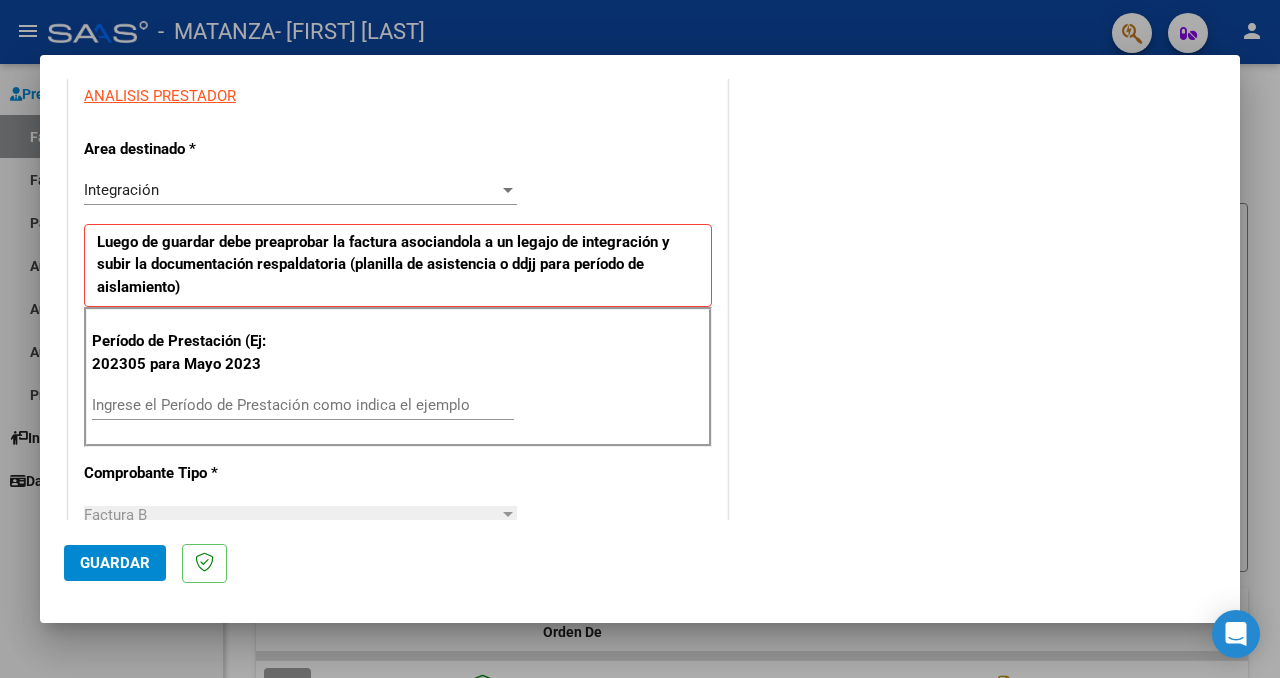 click on "Ingrese el Período de Prestación como indica el ejemplo" at bounding box center [303, 405] 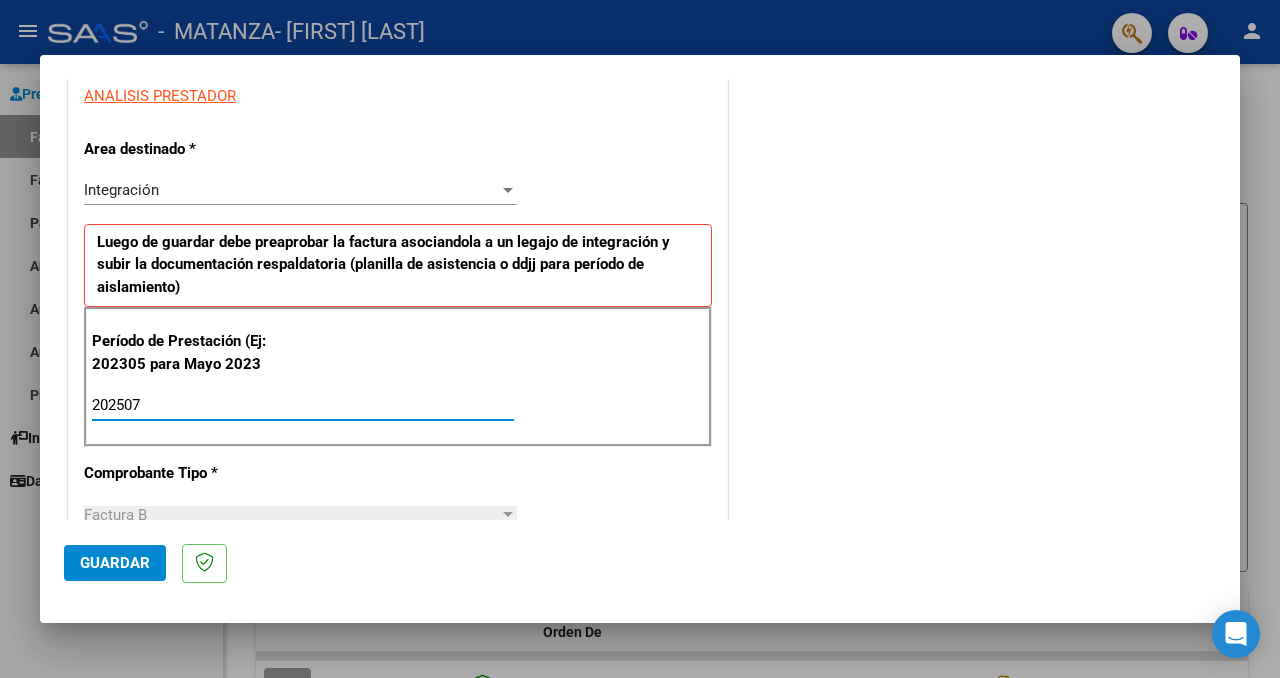 type on "202507" 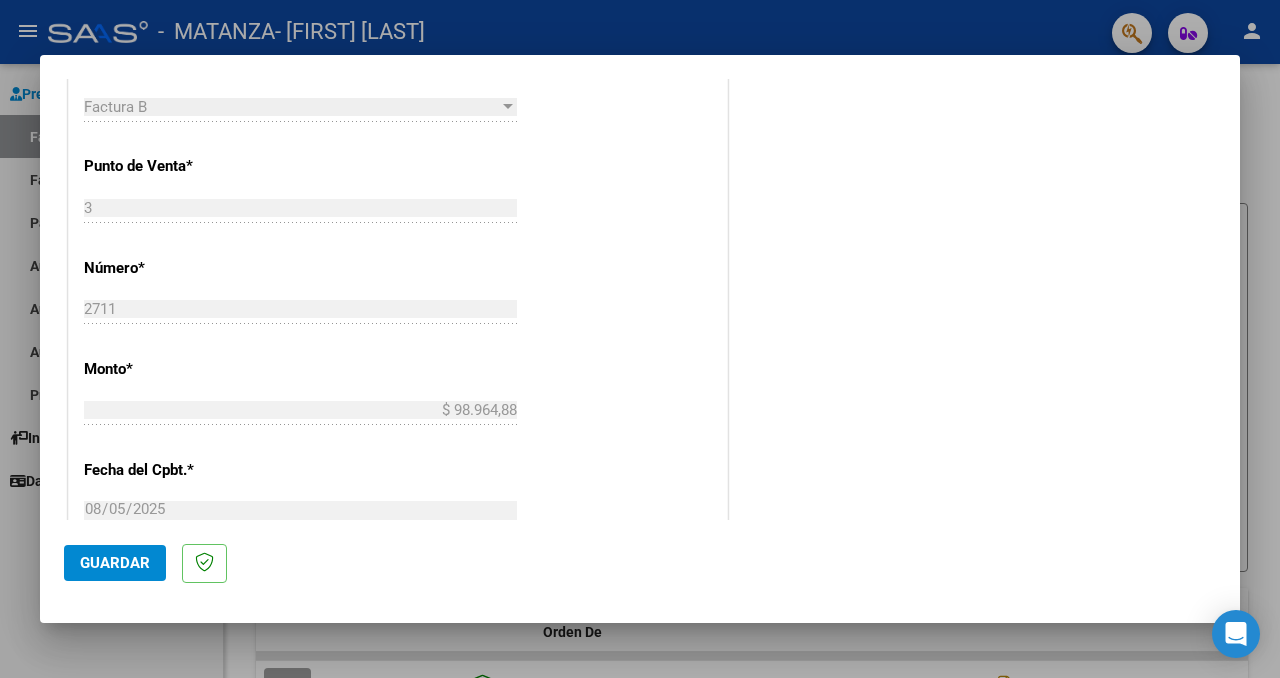 scroll, scrollTop: 1323, scrollLeft: 0, axis: vertical 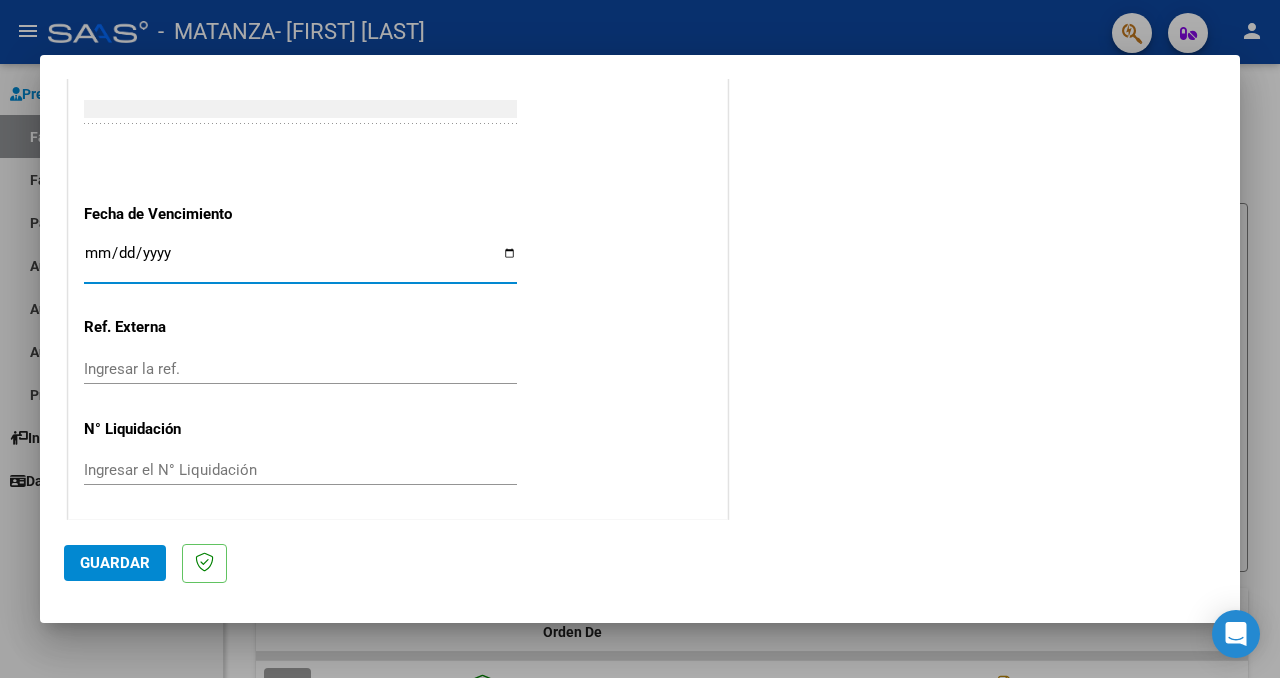 click on "Ingresar la fecha" at bounding box center [300, 261] 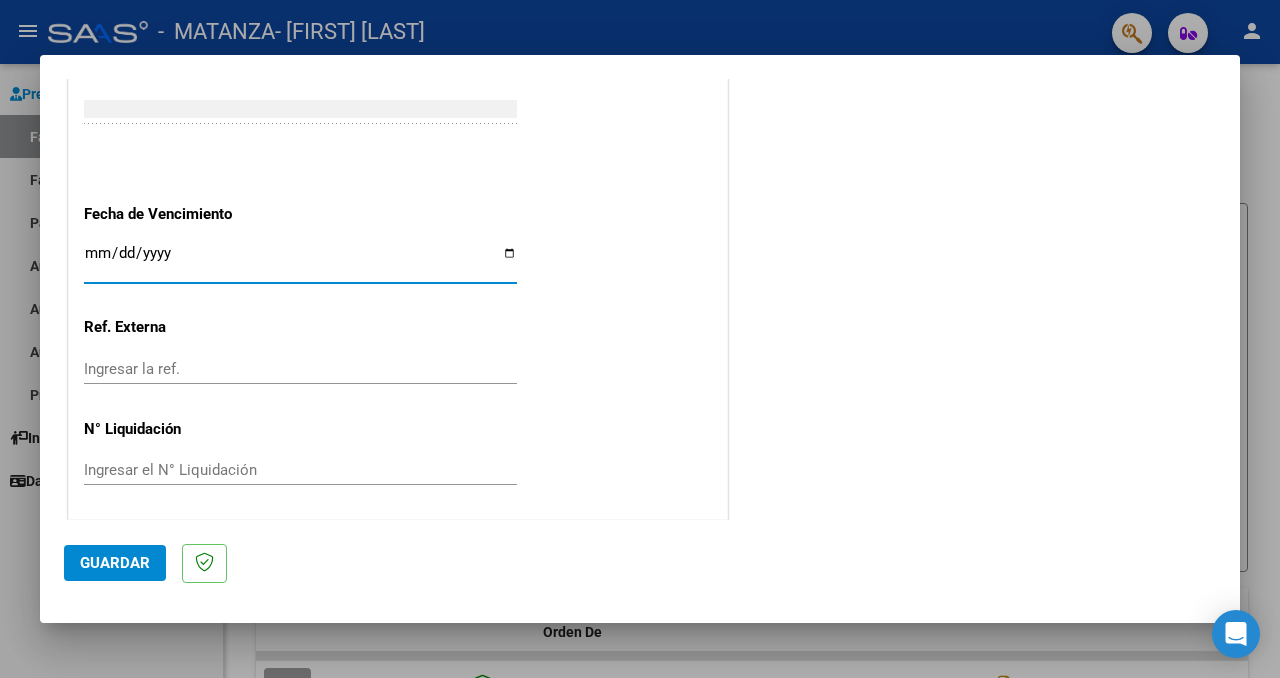 type on "2025-08-15" 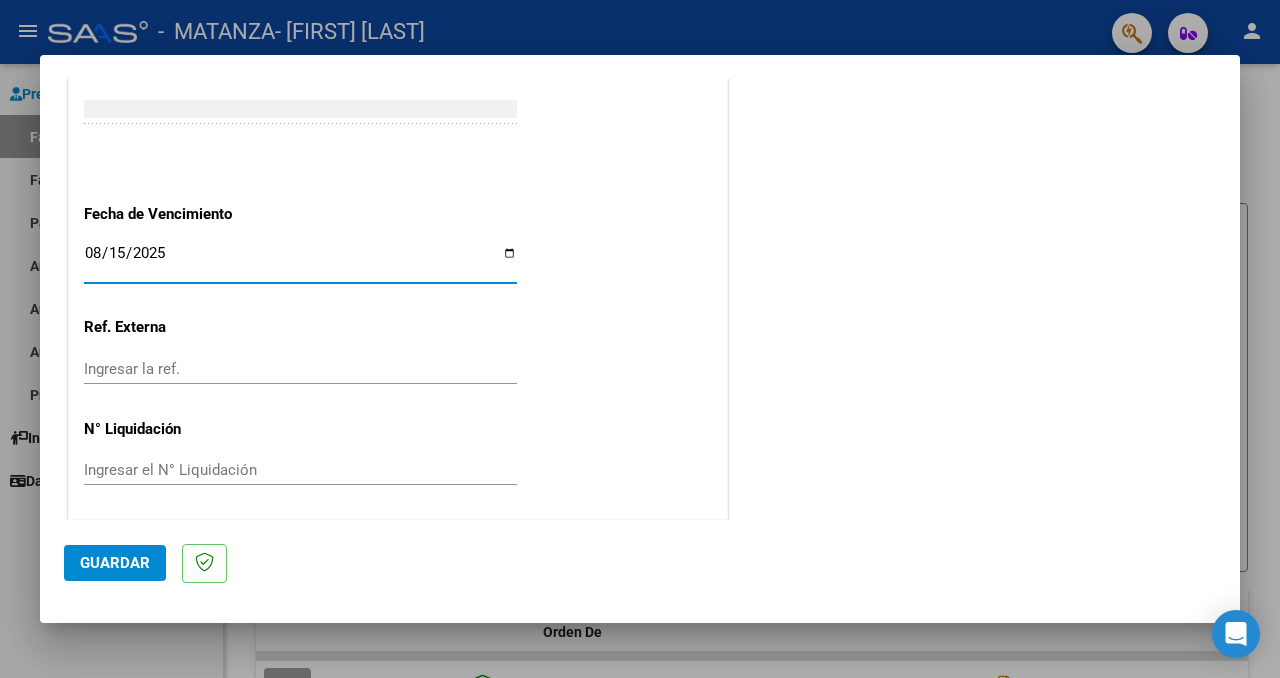 click on "Guardar" 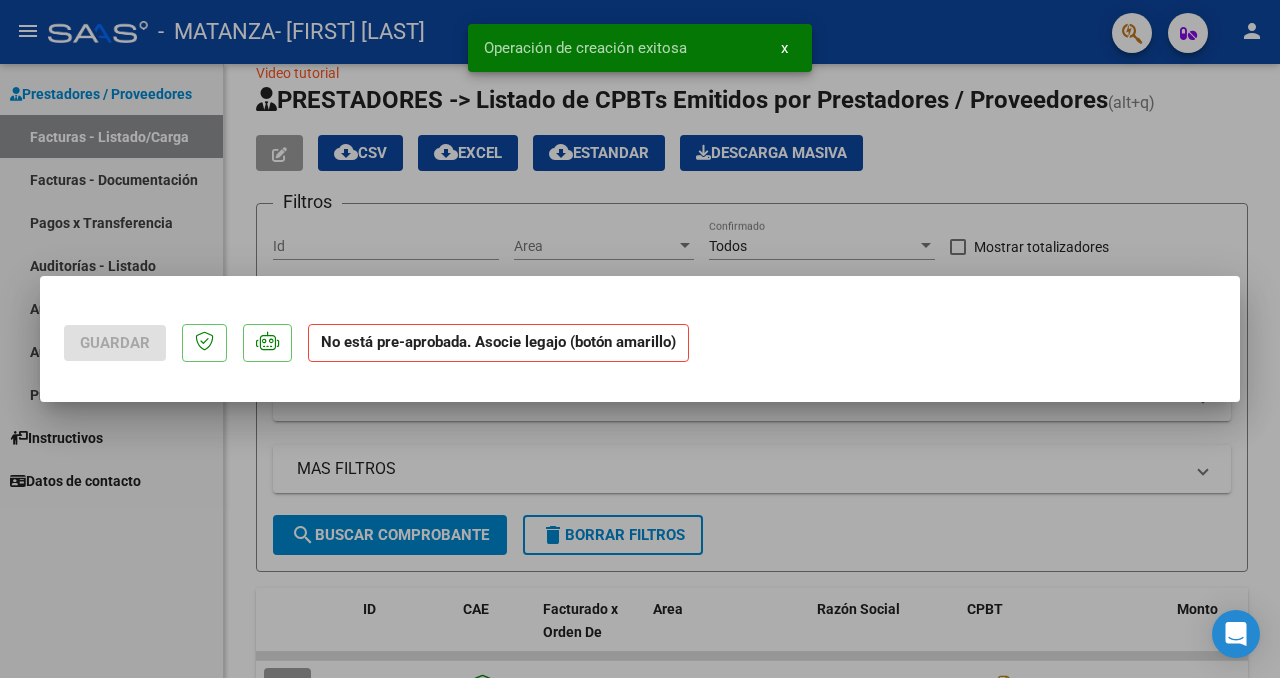 scroll, scrollTop: 0, scrollLeft: 0, axis: both 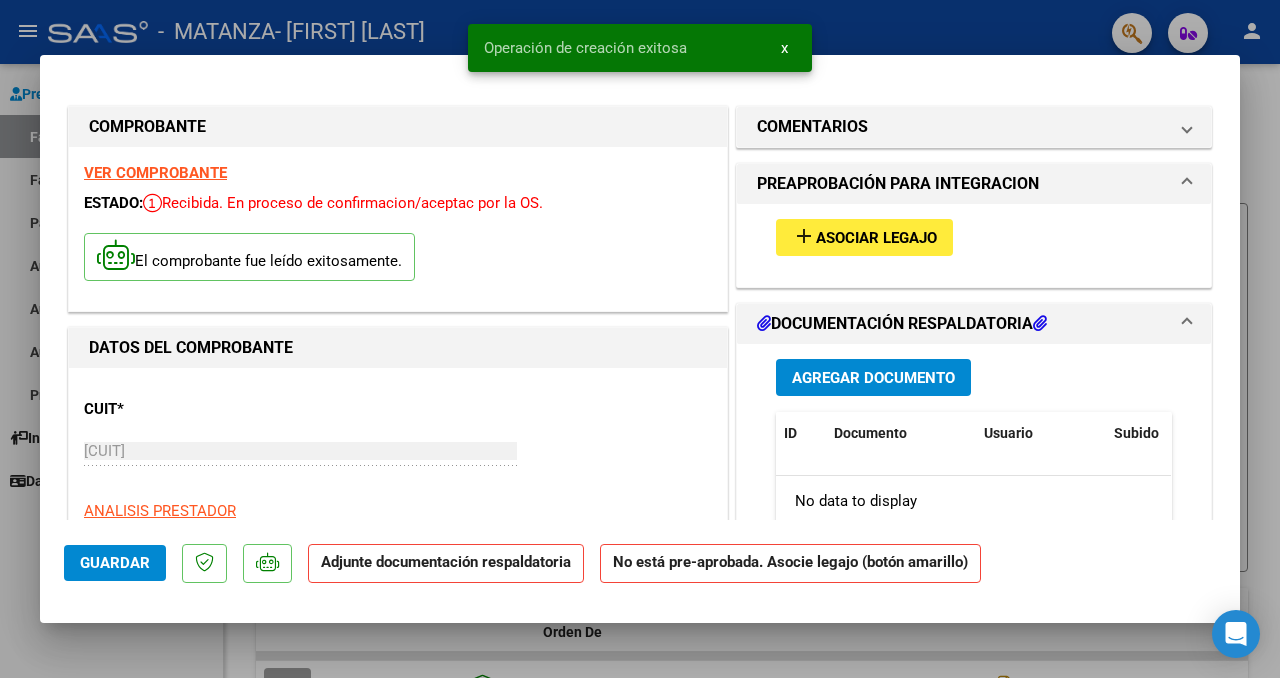 click on "add Asociar Legajo" at bounding box center (864, 237) 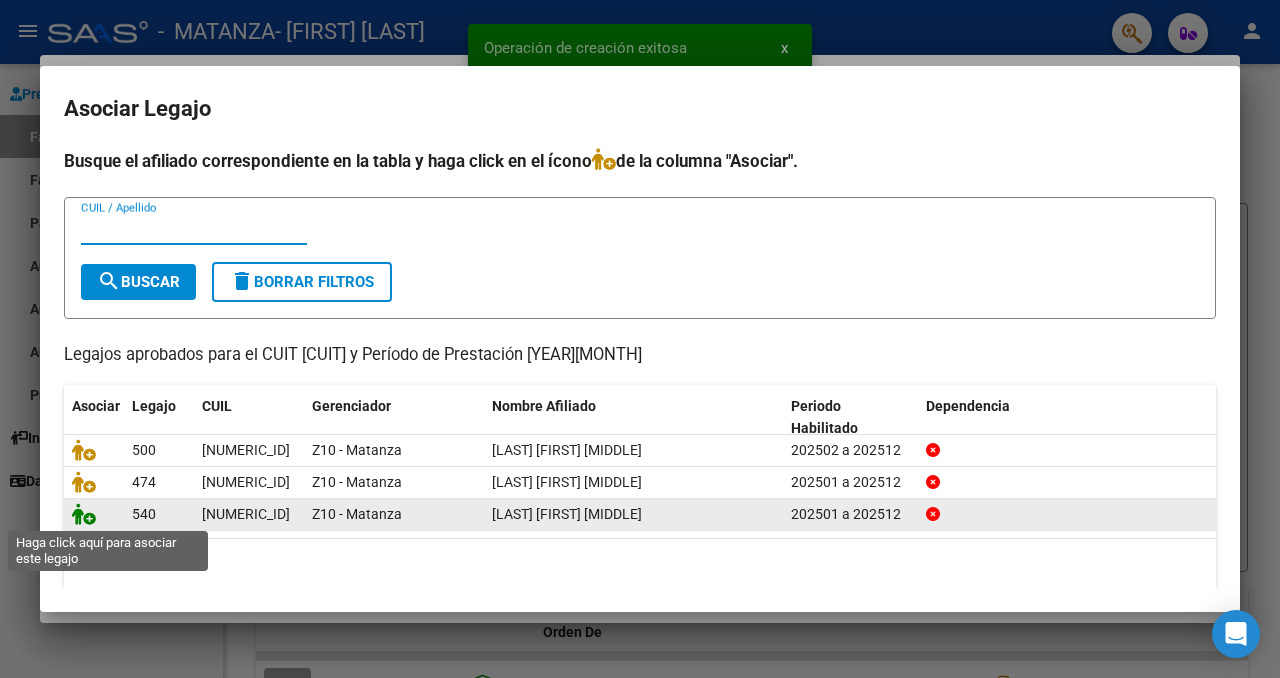 click 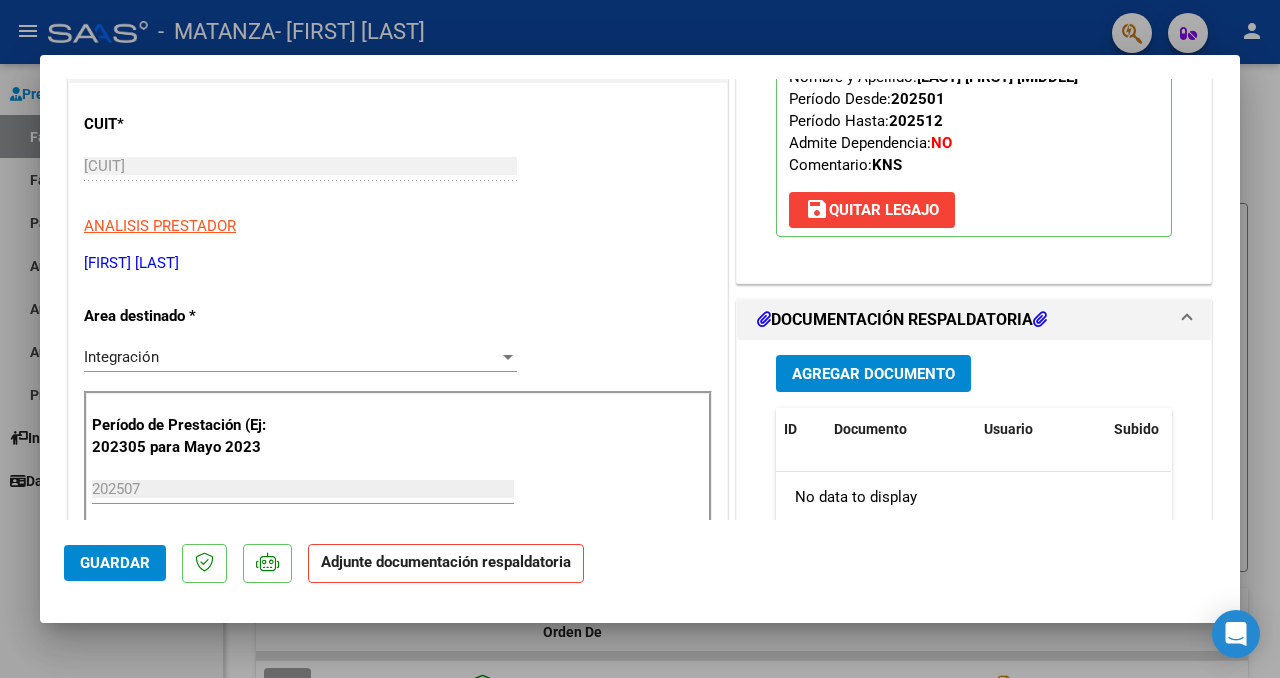 scroll, scrollTop: 300, scrollLeft: 0, axis: vertical 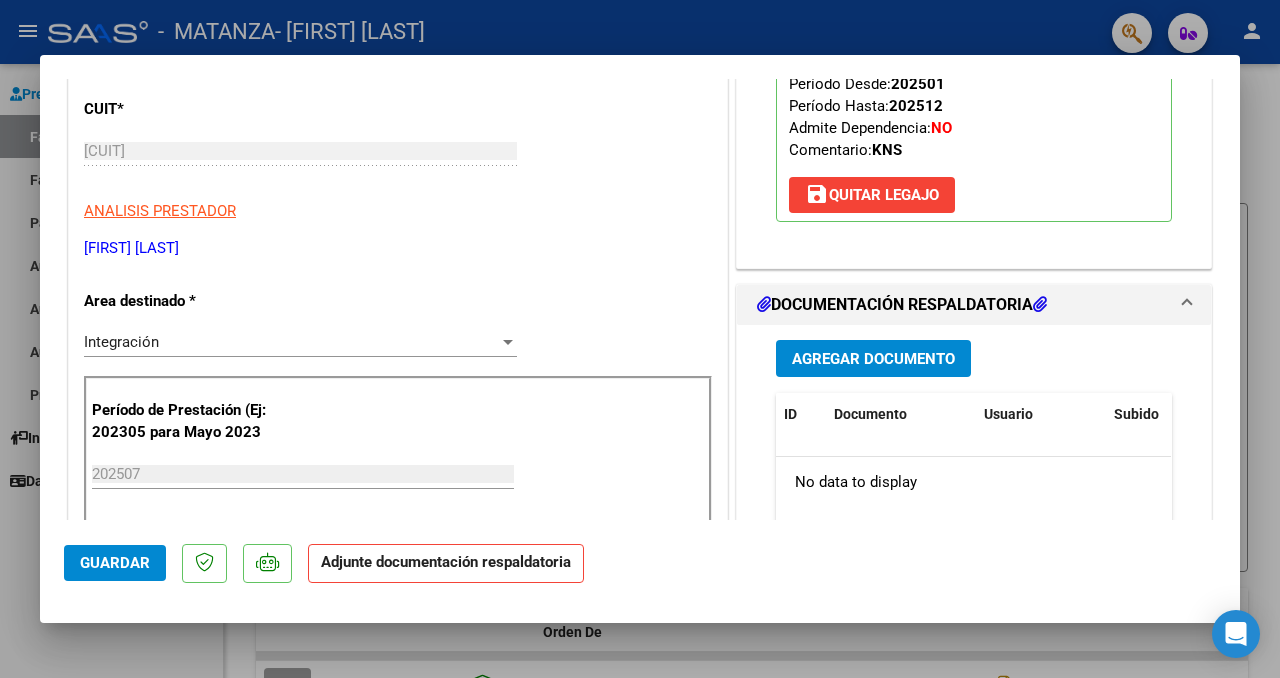 click on "Agregar Documento" at bounding box center [873, 359] 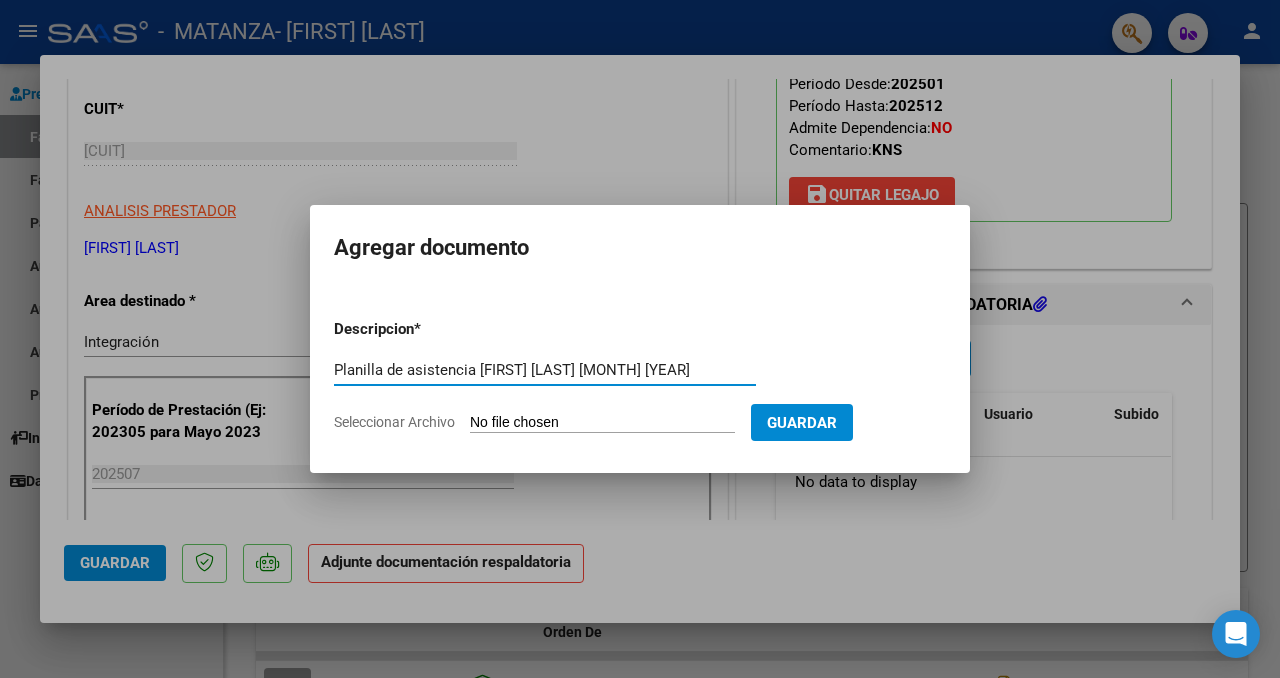 type on "Planilla de asistencia [FIRST] [LAST] [MONTH] [YEAR]" 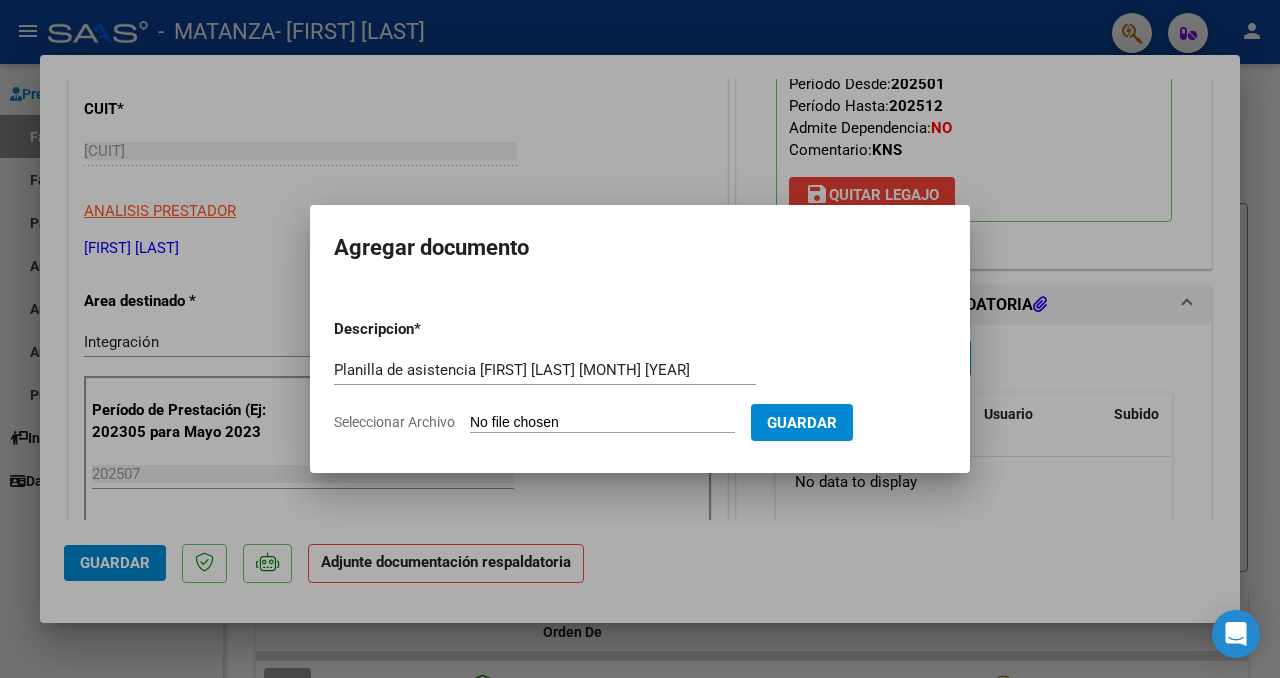 click on "Seleccionar Archivo" at bounding box center [602, 423] 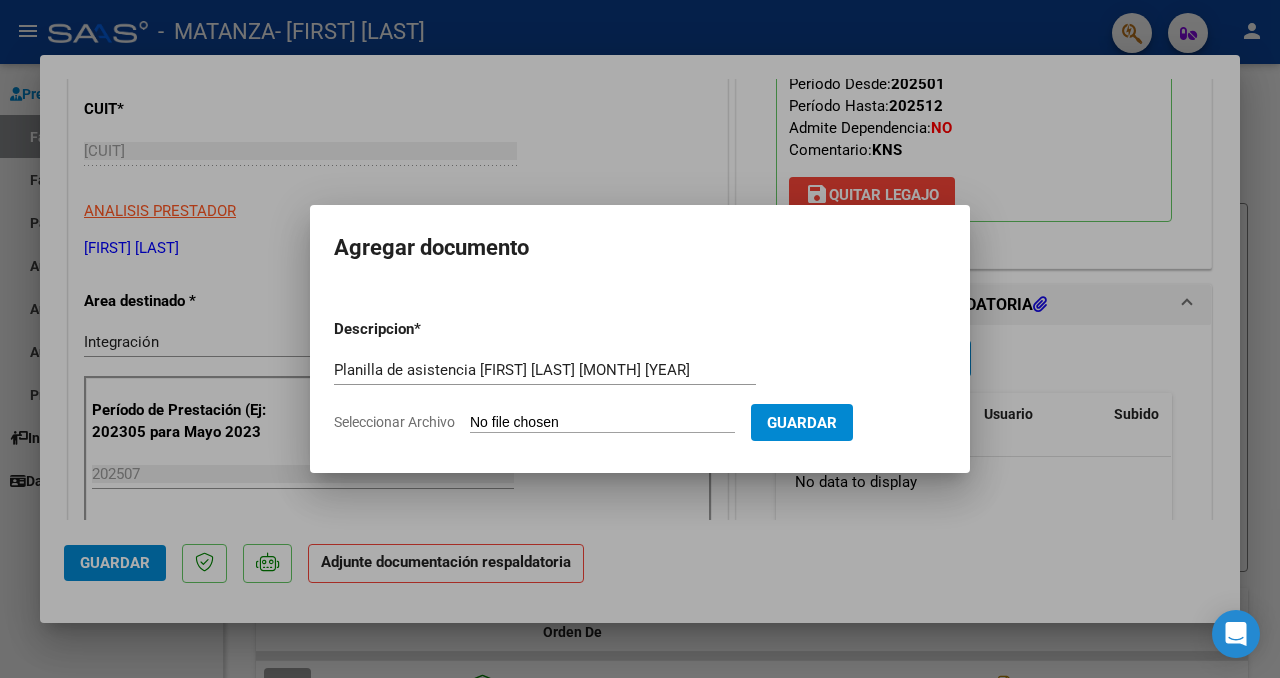 type on "C:\fakepath\Fact 2711 [FIRST] [LAST] [MONTH] [YEAR].pdf" 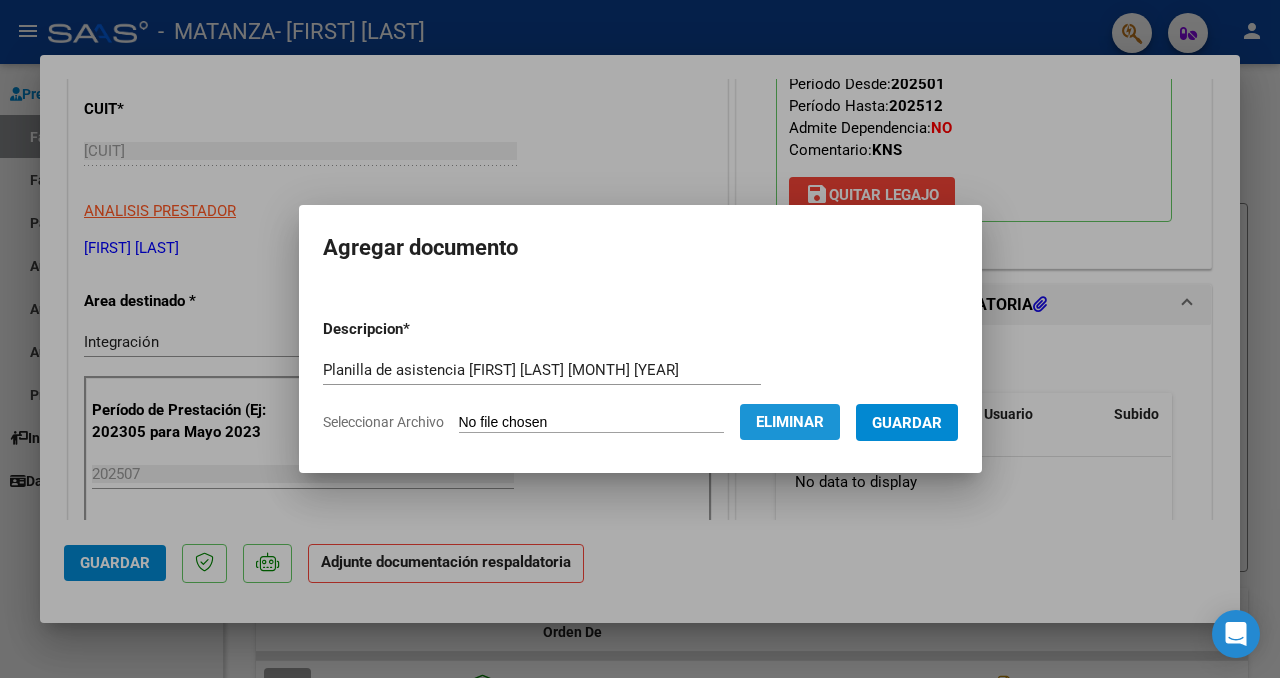 click on "Eliminar" 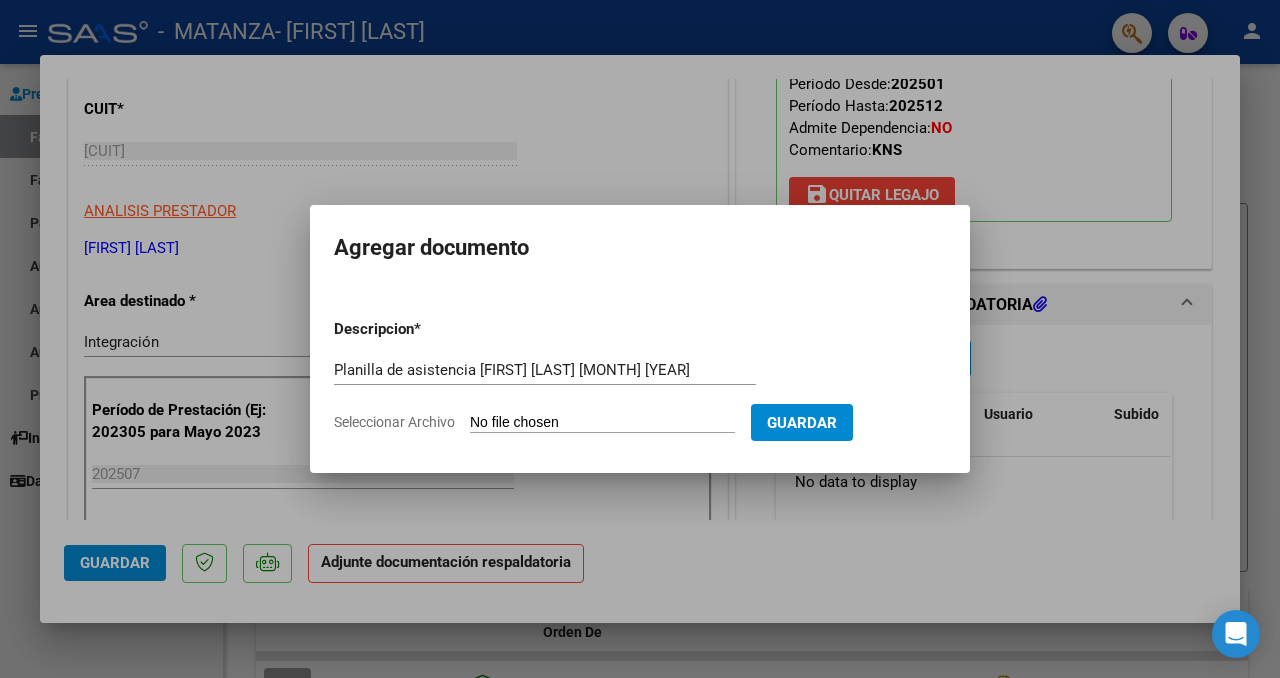 click on "Seleccionar Archivo" at bounding box center [602, 423] 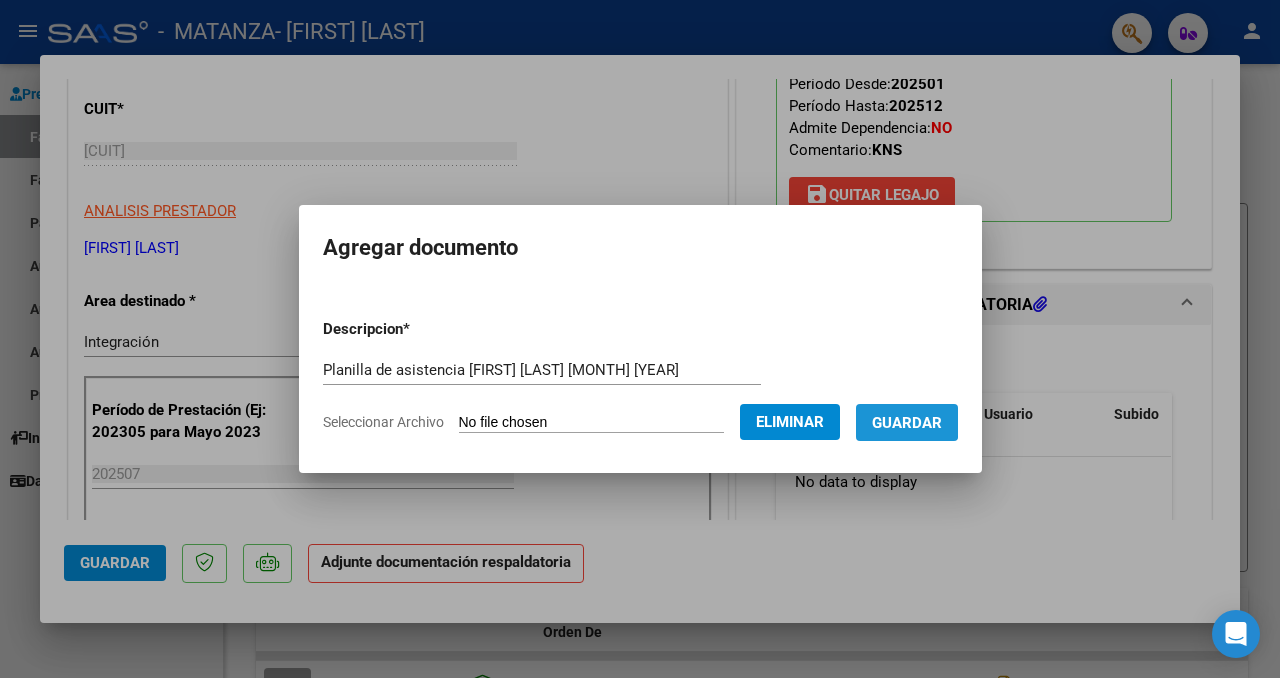 click on "Guardar" at bounding box center (907, 422) 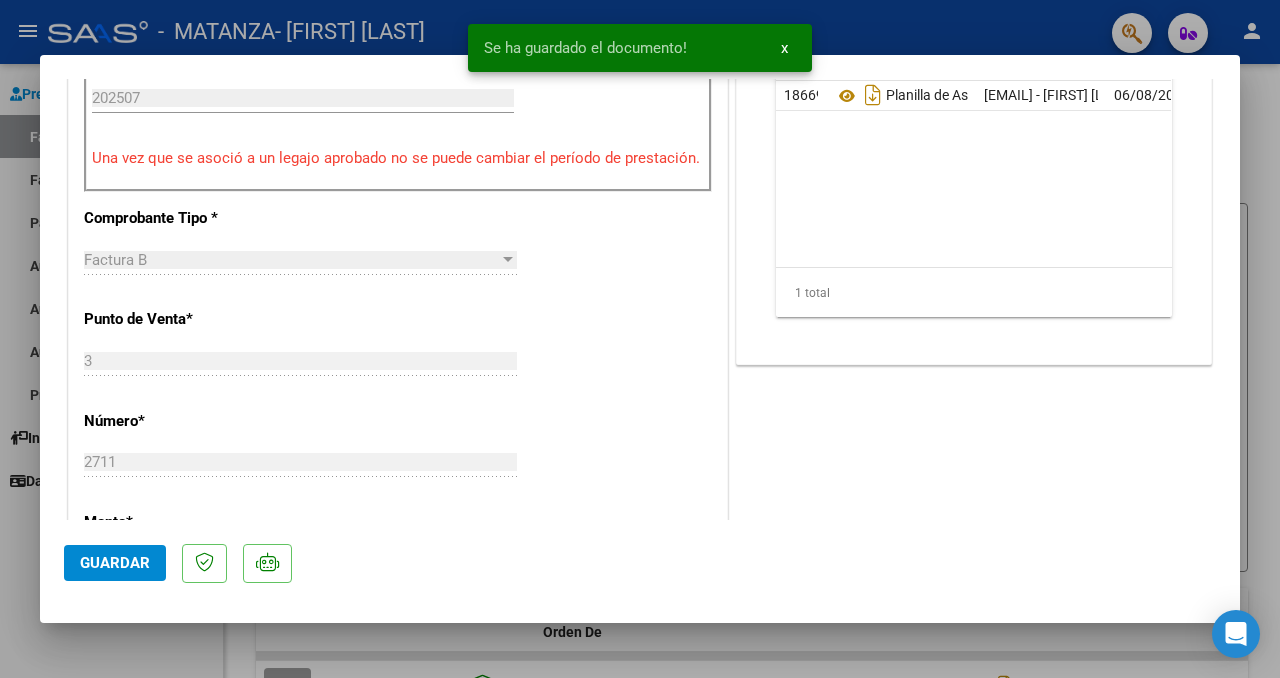 scroll, scrollTop: 1368, scrollLeft: 0, axis: vertical 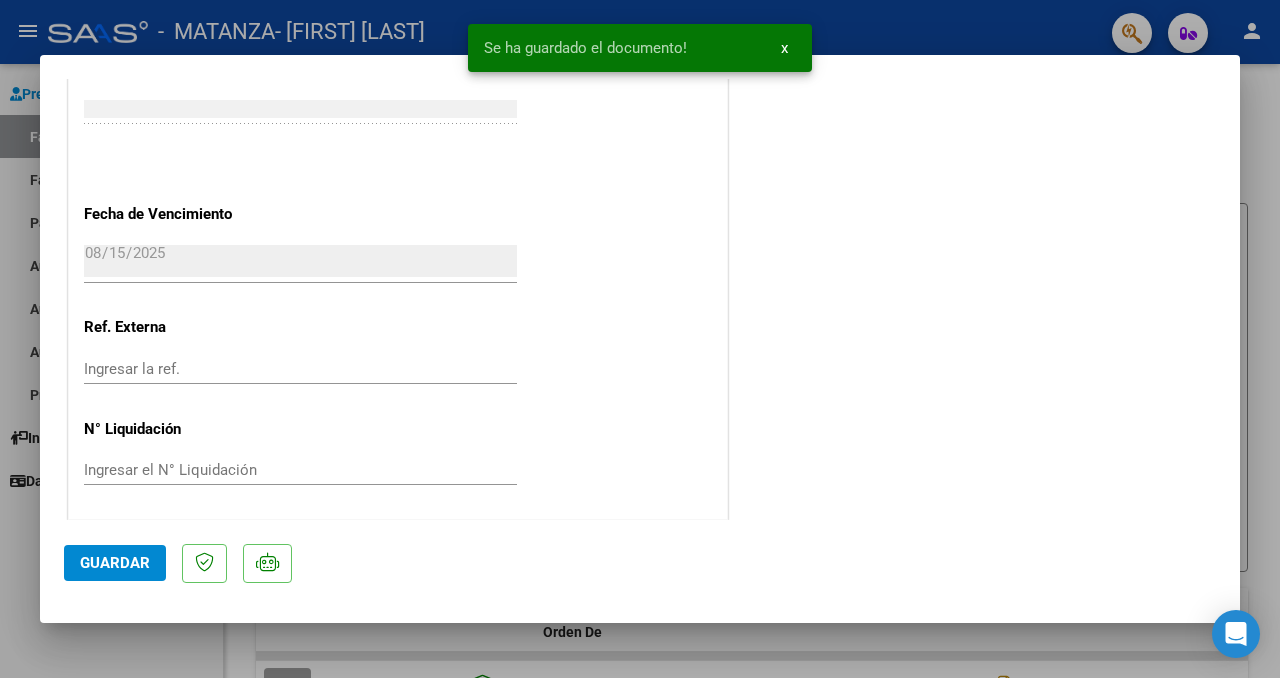 click on "Guardar" 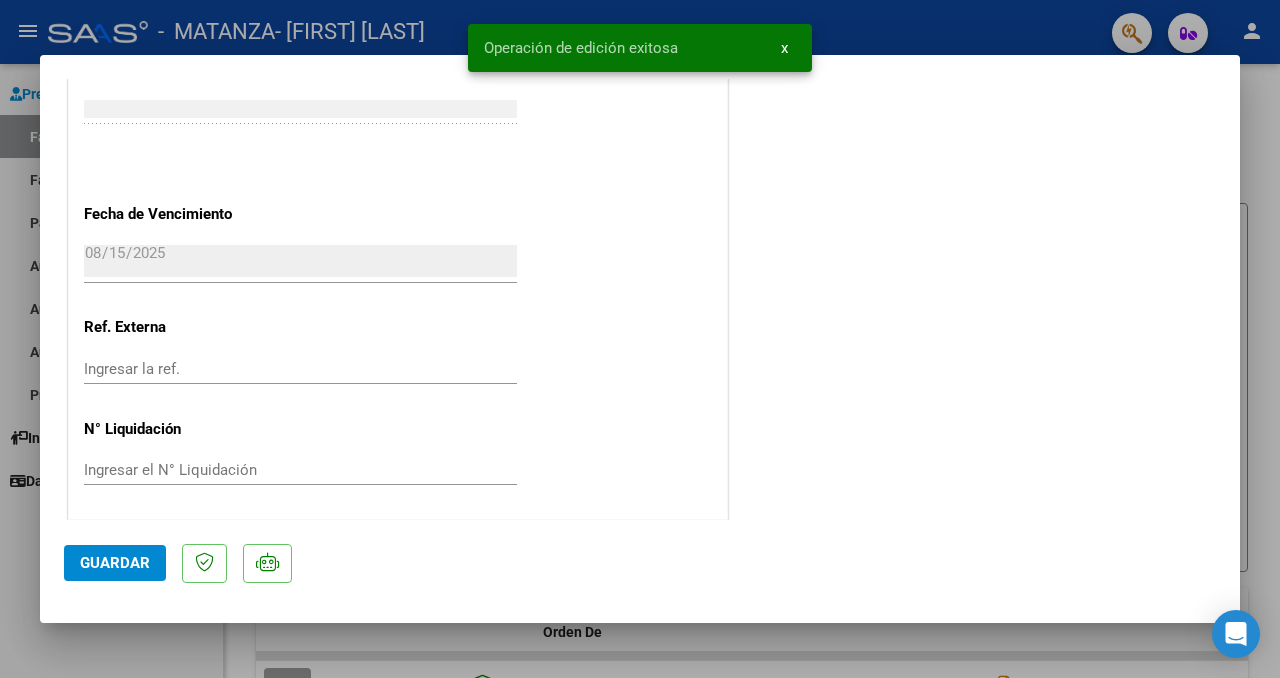 click at bounding box center (640, 339) 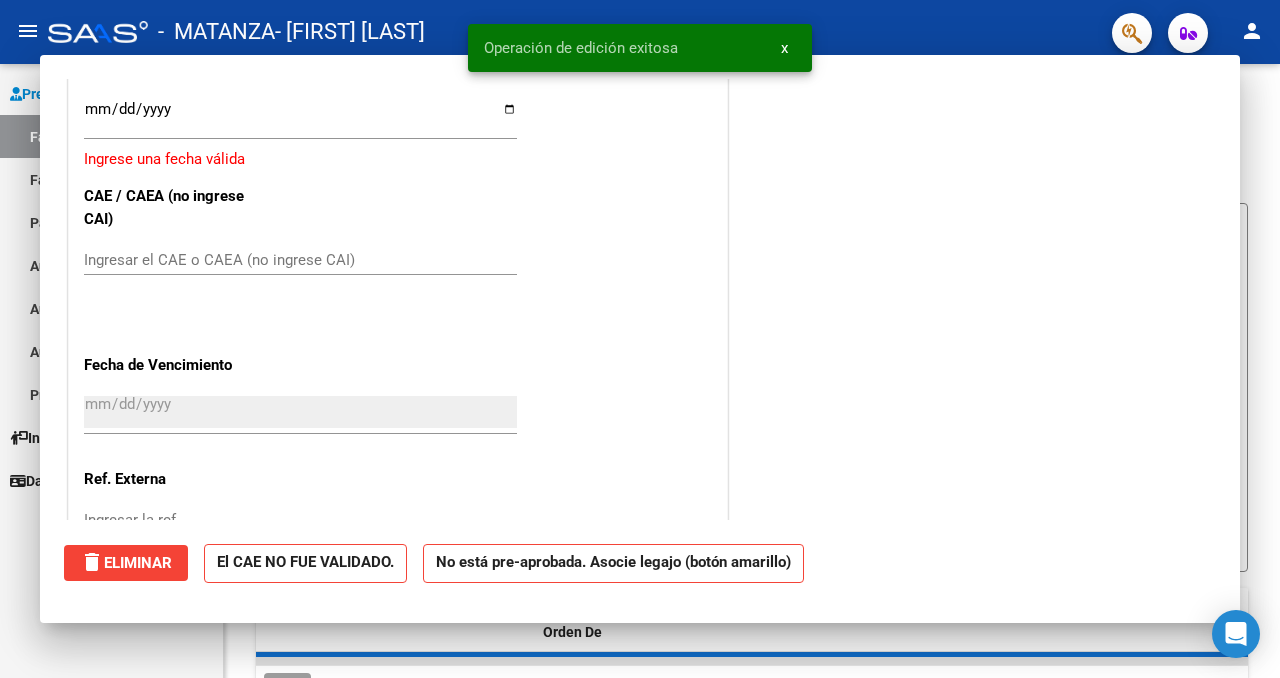 scroll, scrollTop: 0, scrollLeft: 0, axis: both 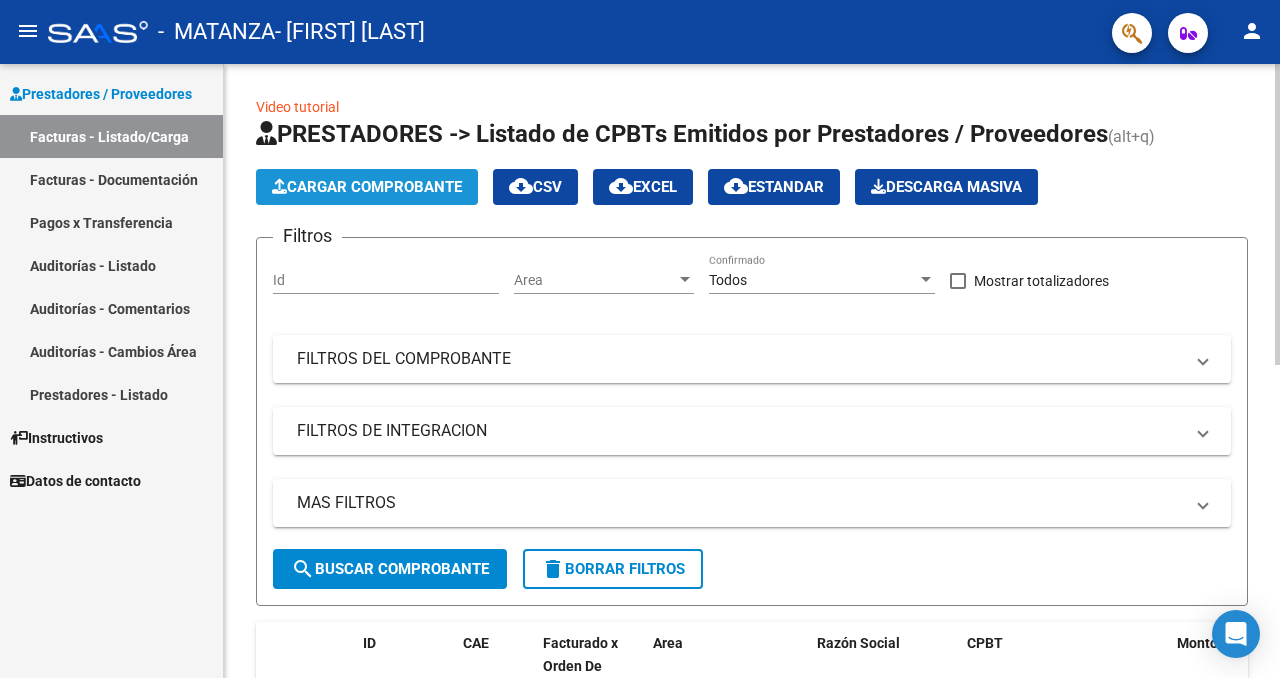 click on "Cargar Comprobante" 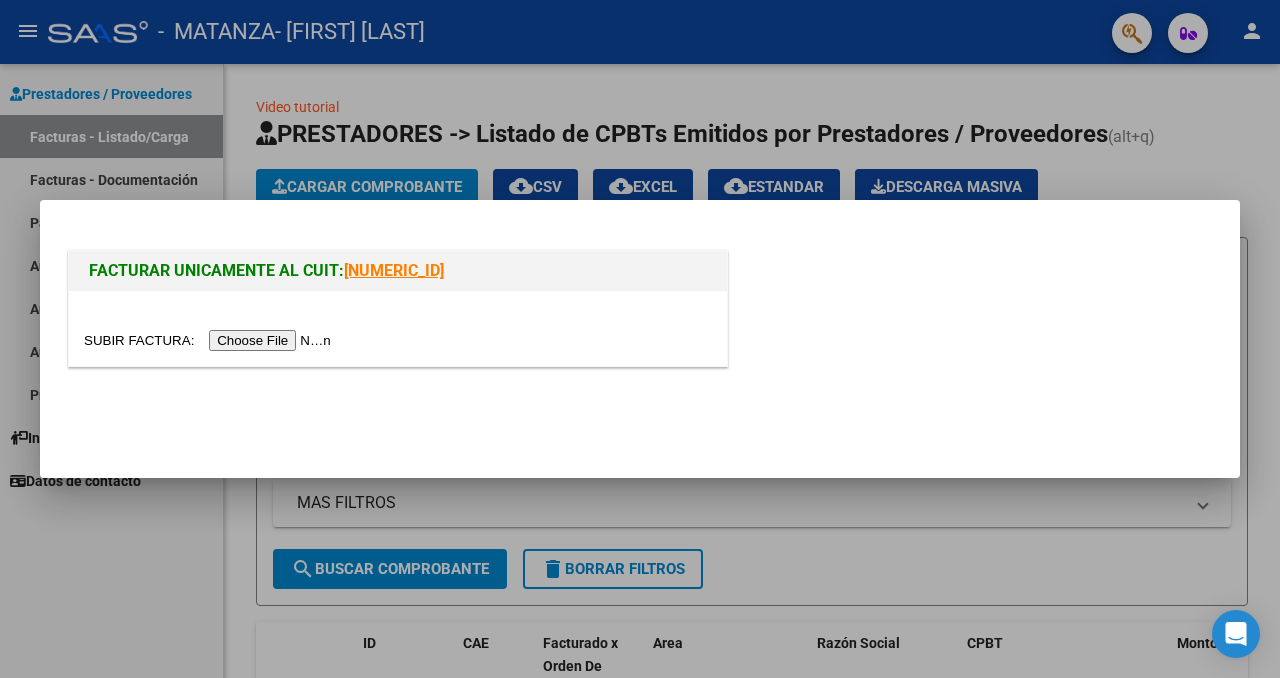 click at bounding box center [210, 340] 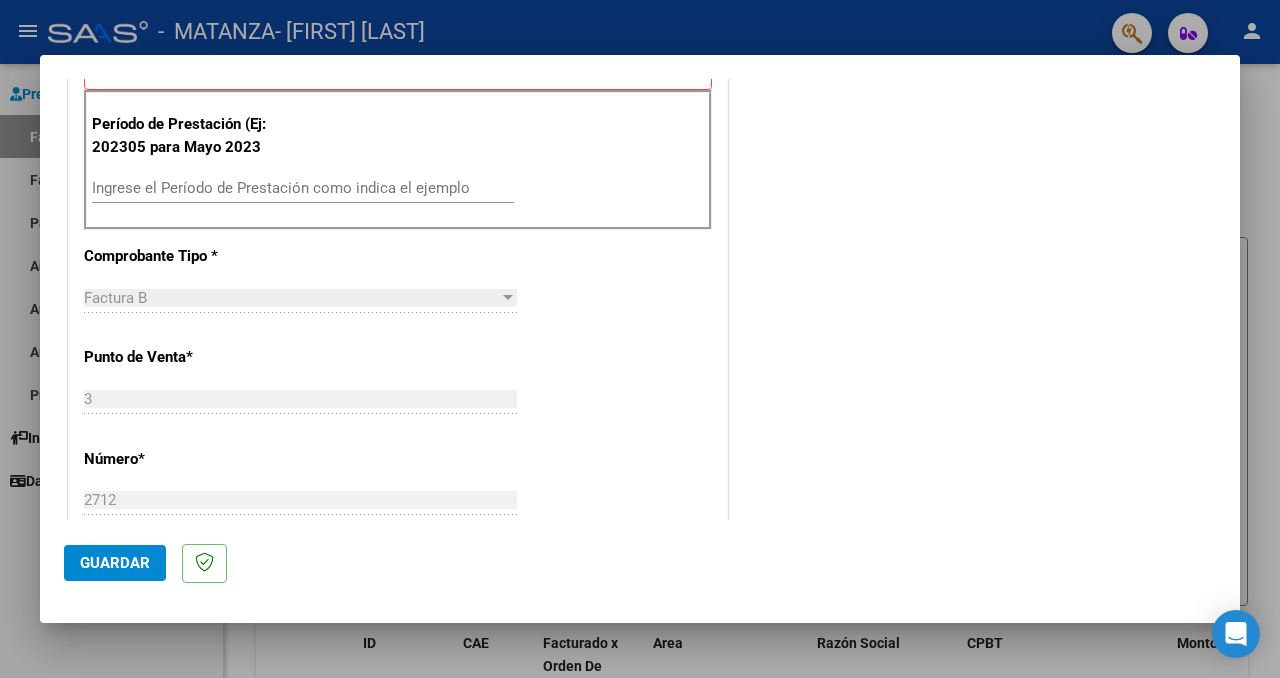 scroll, scrollTop: 584, scrollLeft: 0, axis: vertical 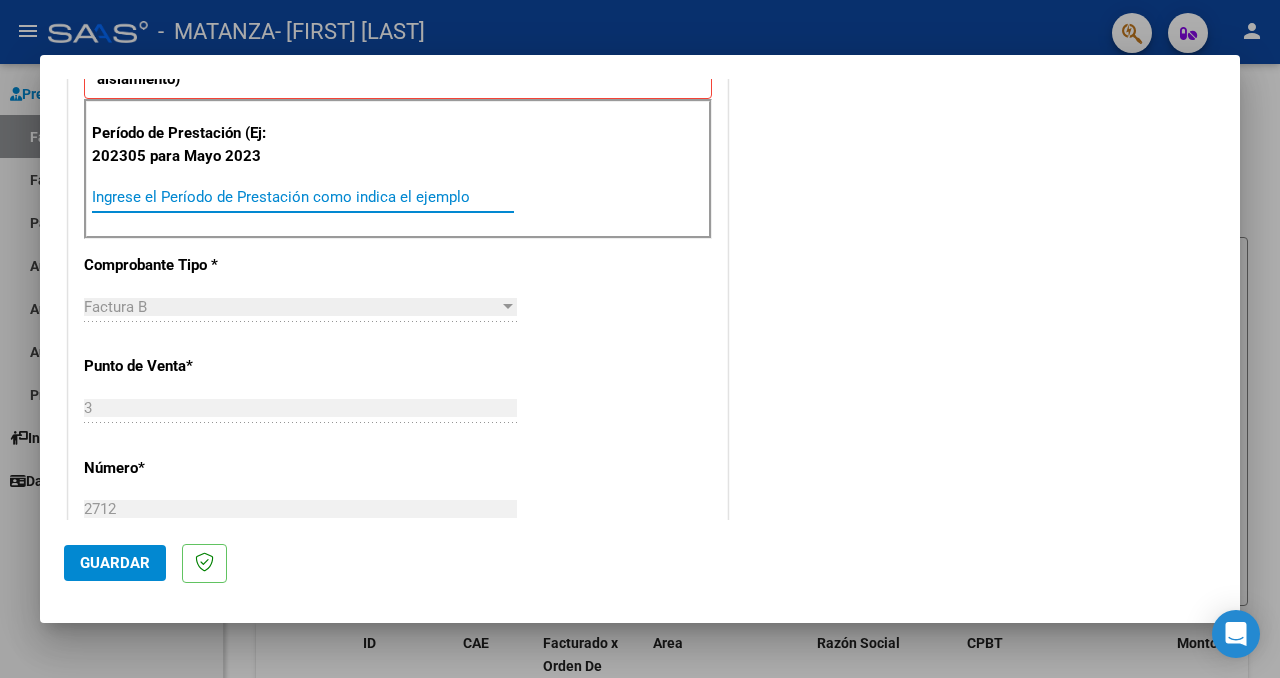 click on "Ingrese el Período de Prestación como indica el ejemplo" at bounding box center (303, 197) 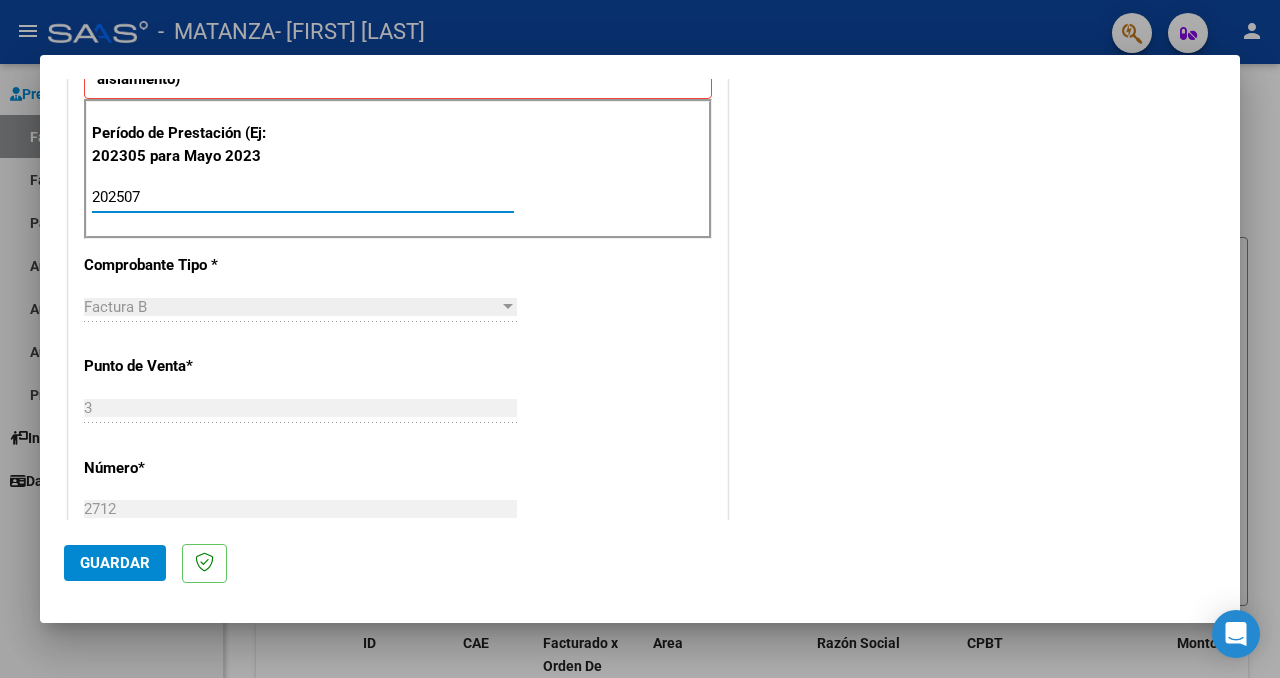 scroll, scrollTop: 1323, scrollLeft: 0, axis: vertical 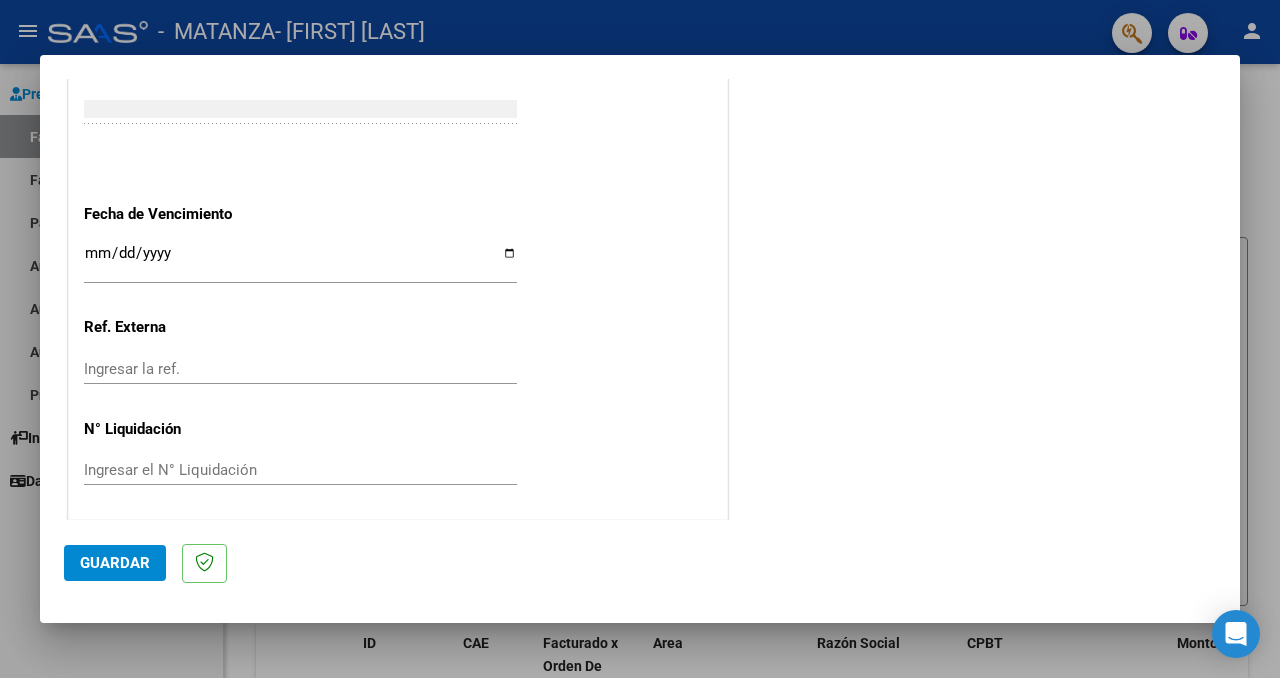 type on "202507" 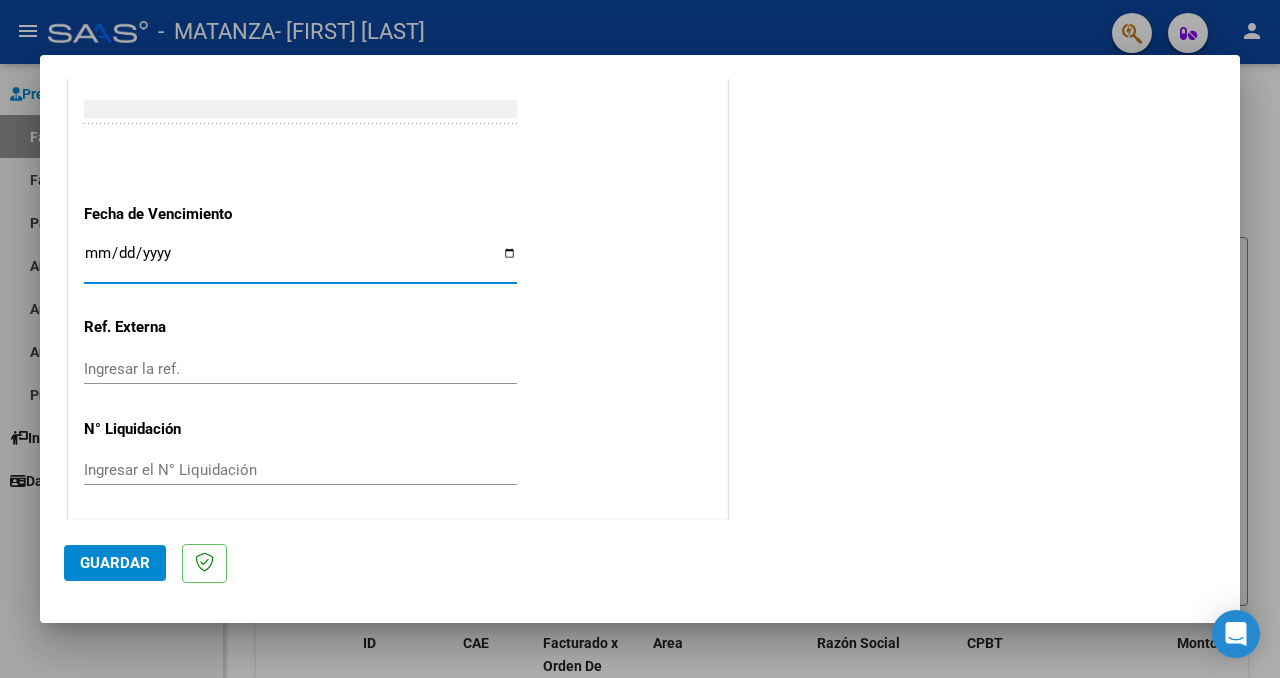 click on "Ingresar la fecha" at bounding box center (300, 261) 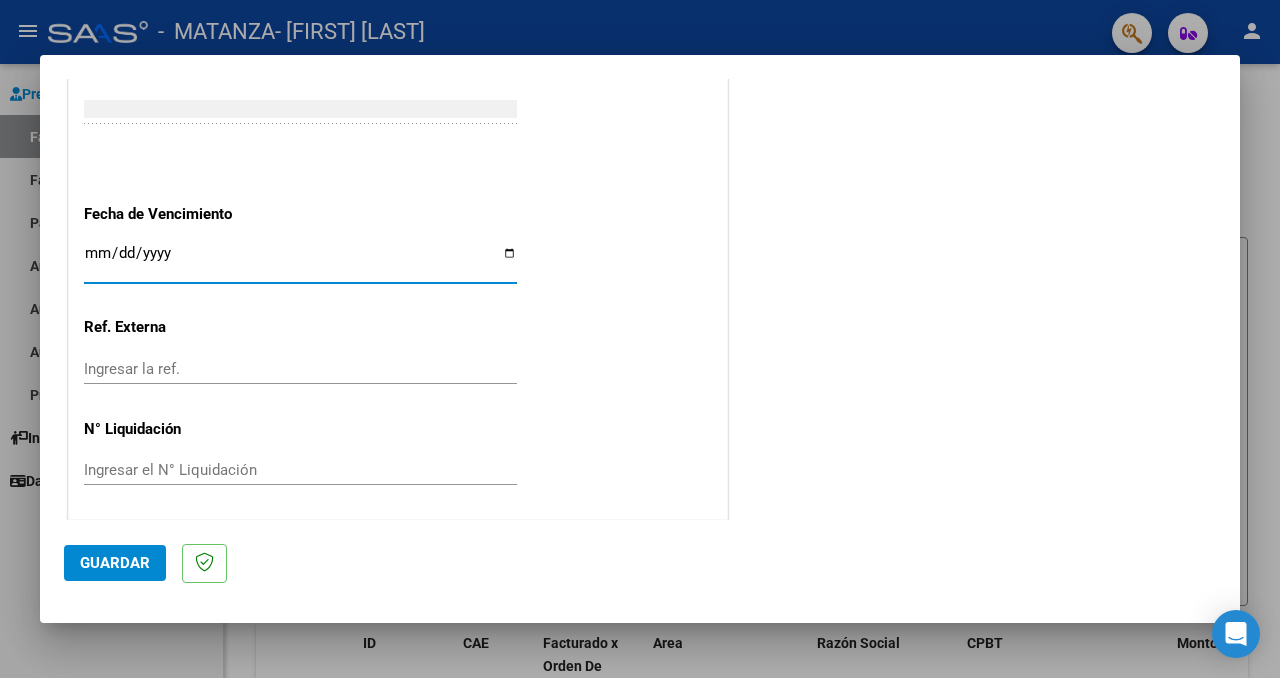 type on "2025-08-15" 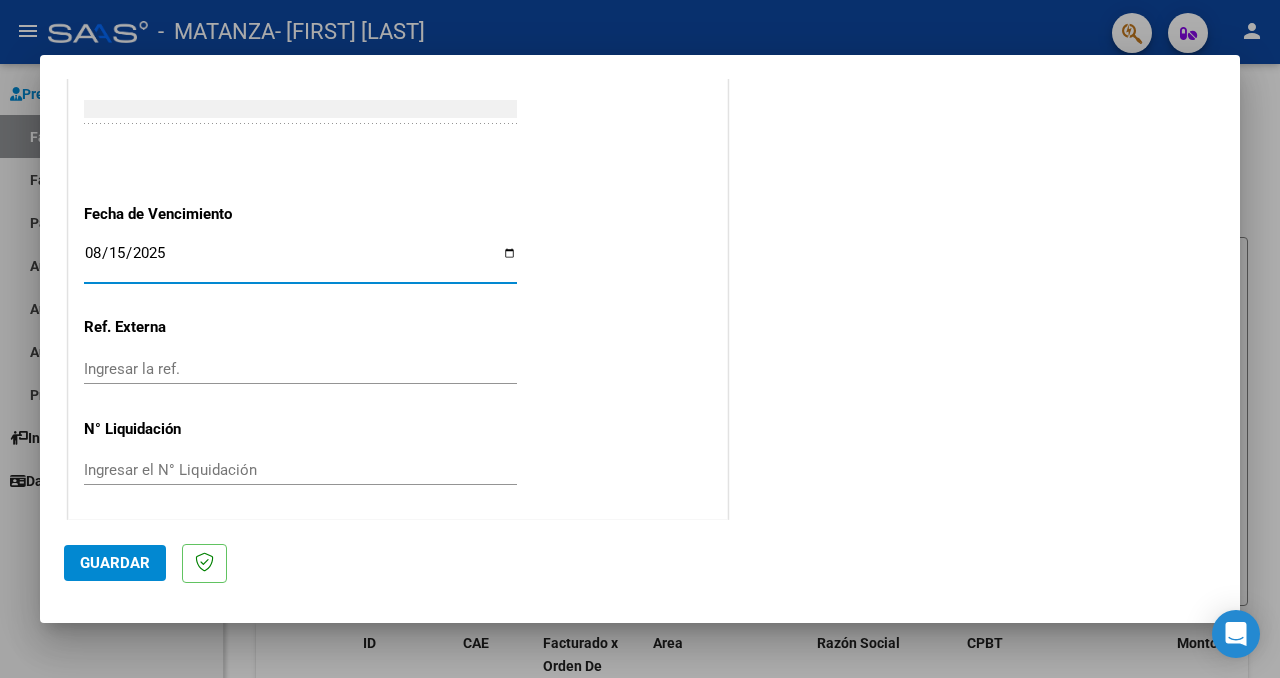 click on "Guardar" 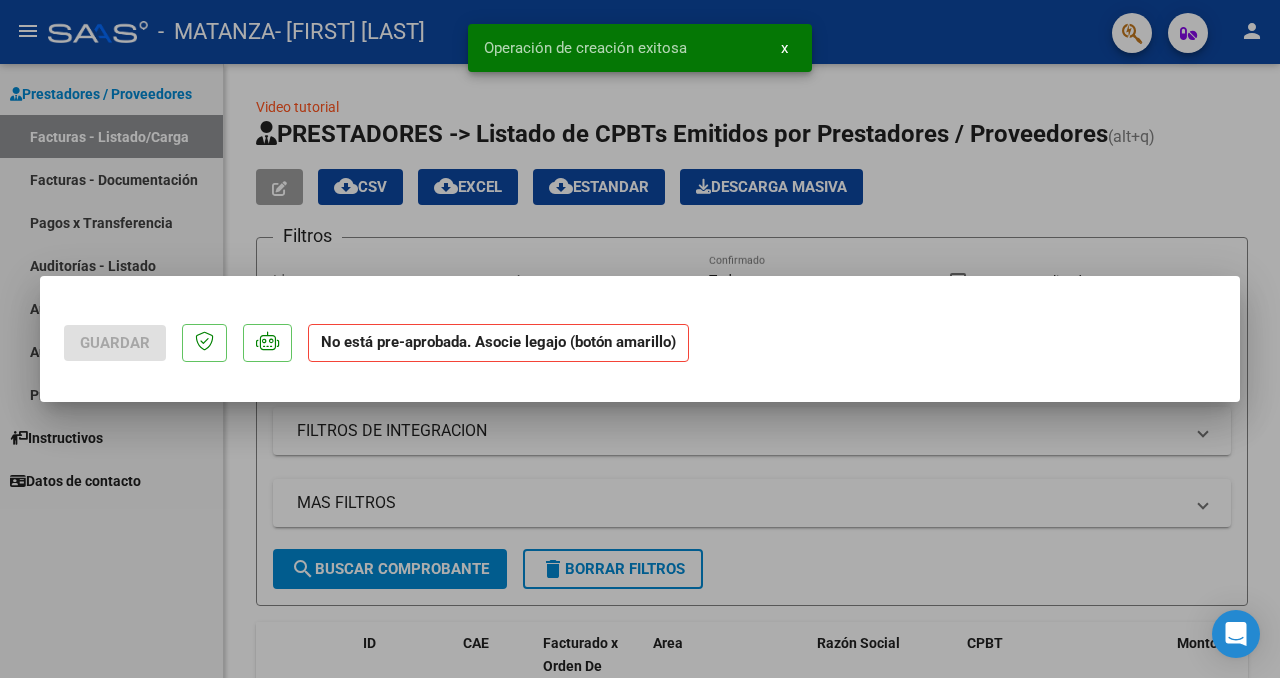 scroll, scrollTop: 0, scrollLeft: 0, axis: both 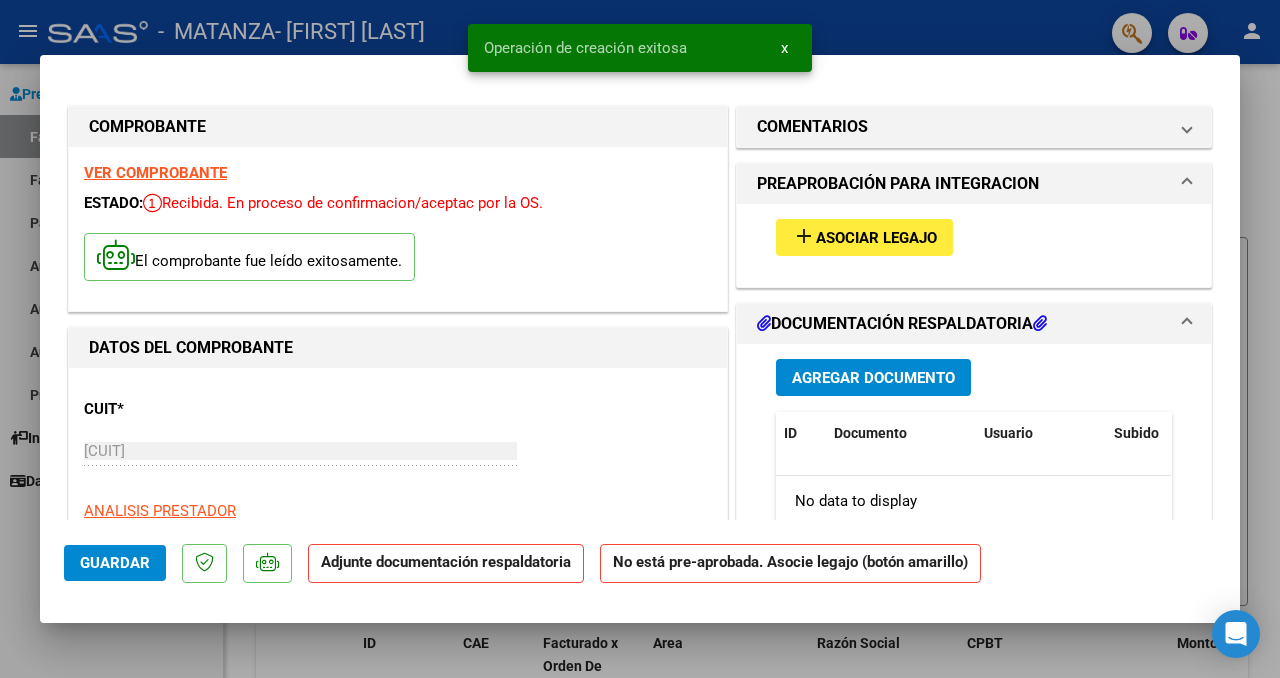 click on "Asociar Legajo" at bounding box center [876, 238] 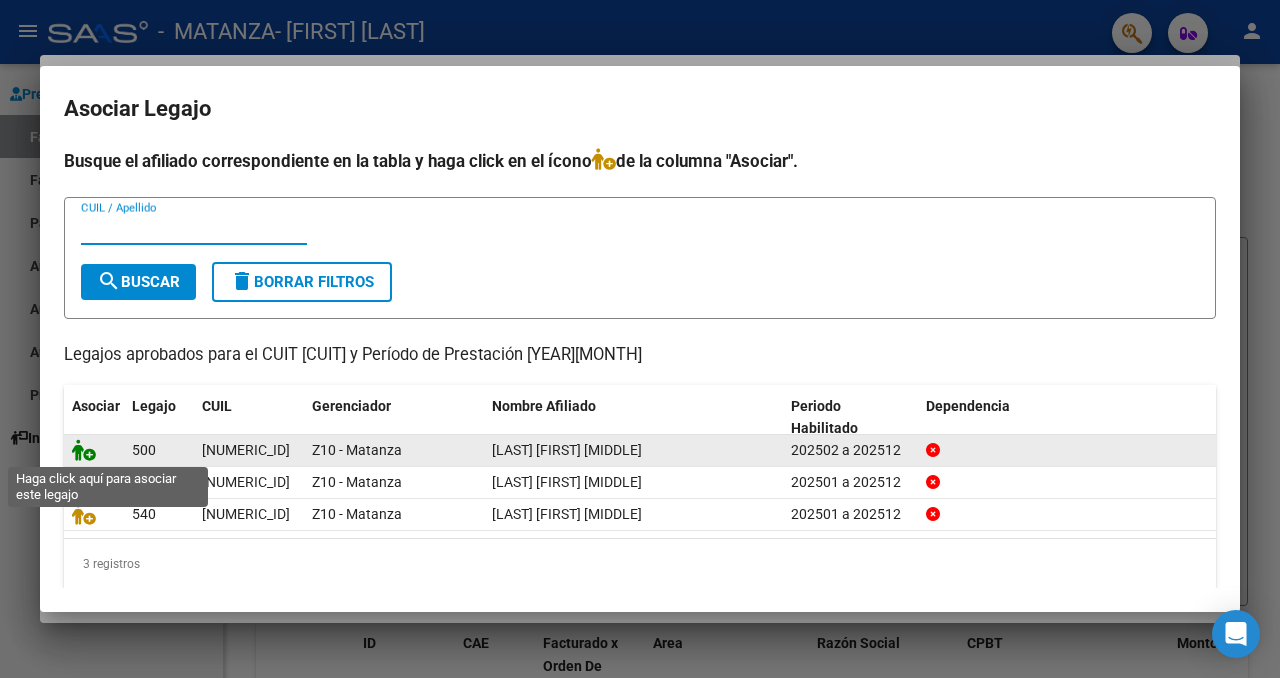click 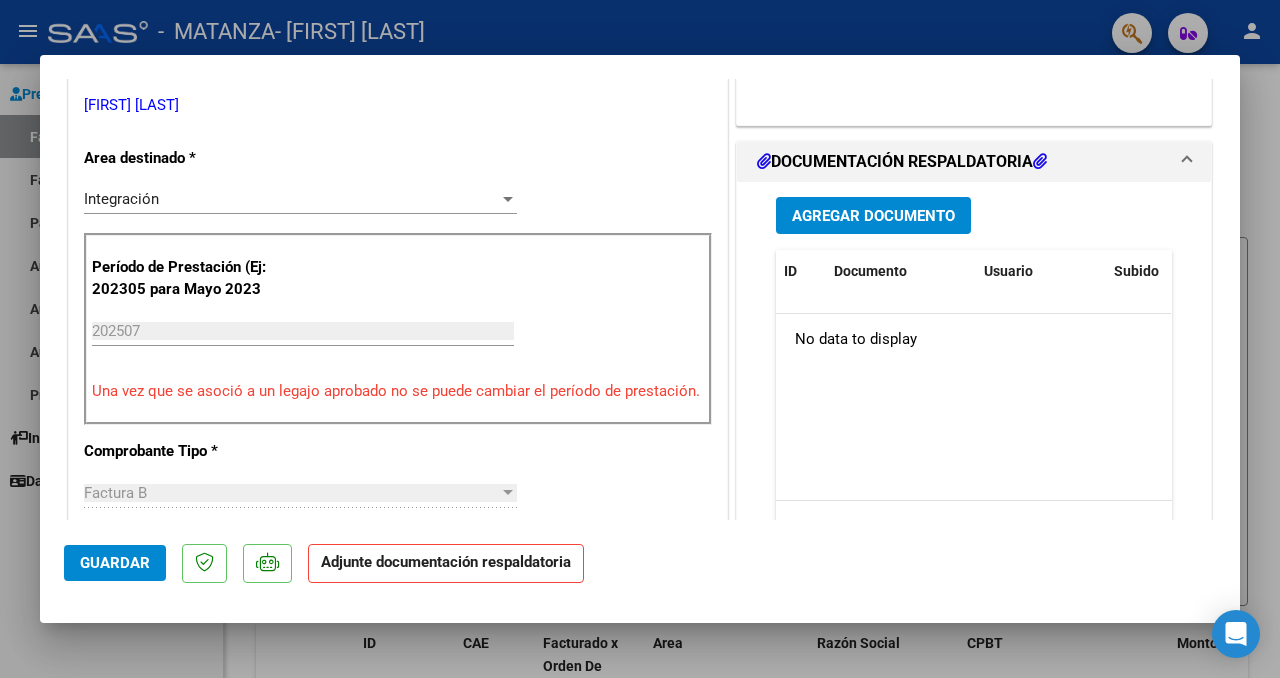 scroll, scrollTop: 436, scrollLeft: 0, axis: vertical 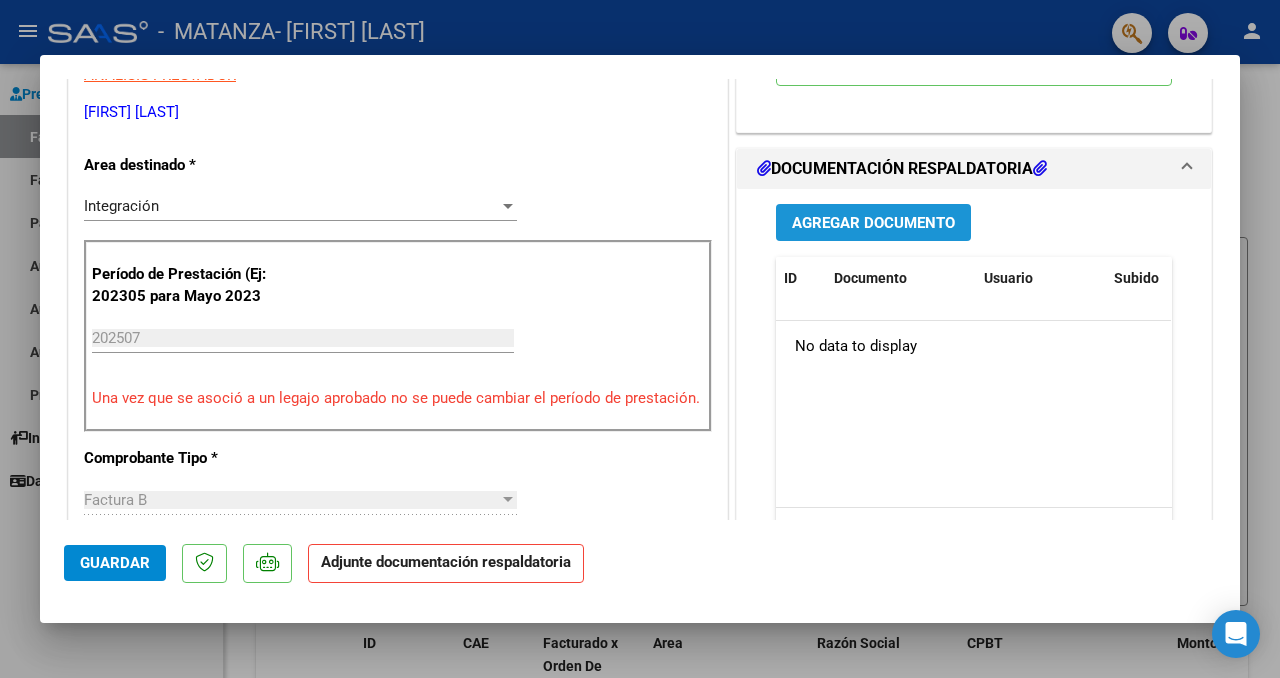click on "Agregar Documento" at bounding box center [873, 222] 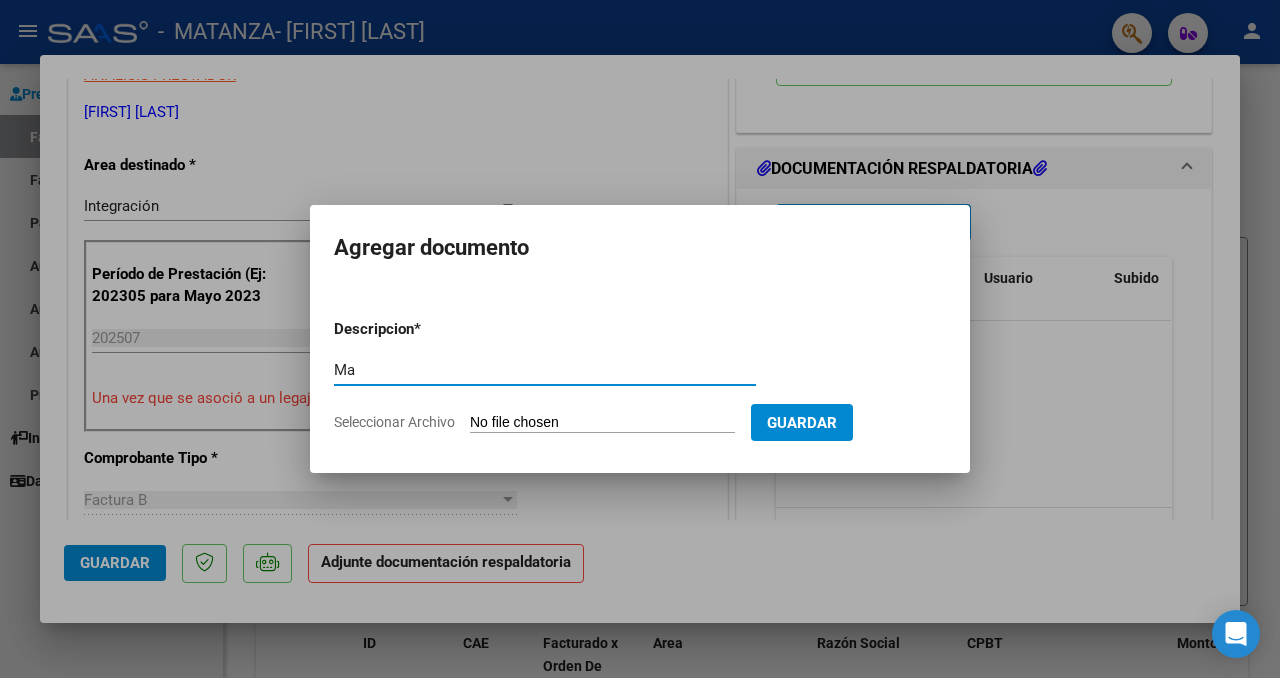 type on "M" 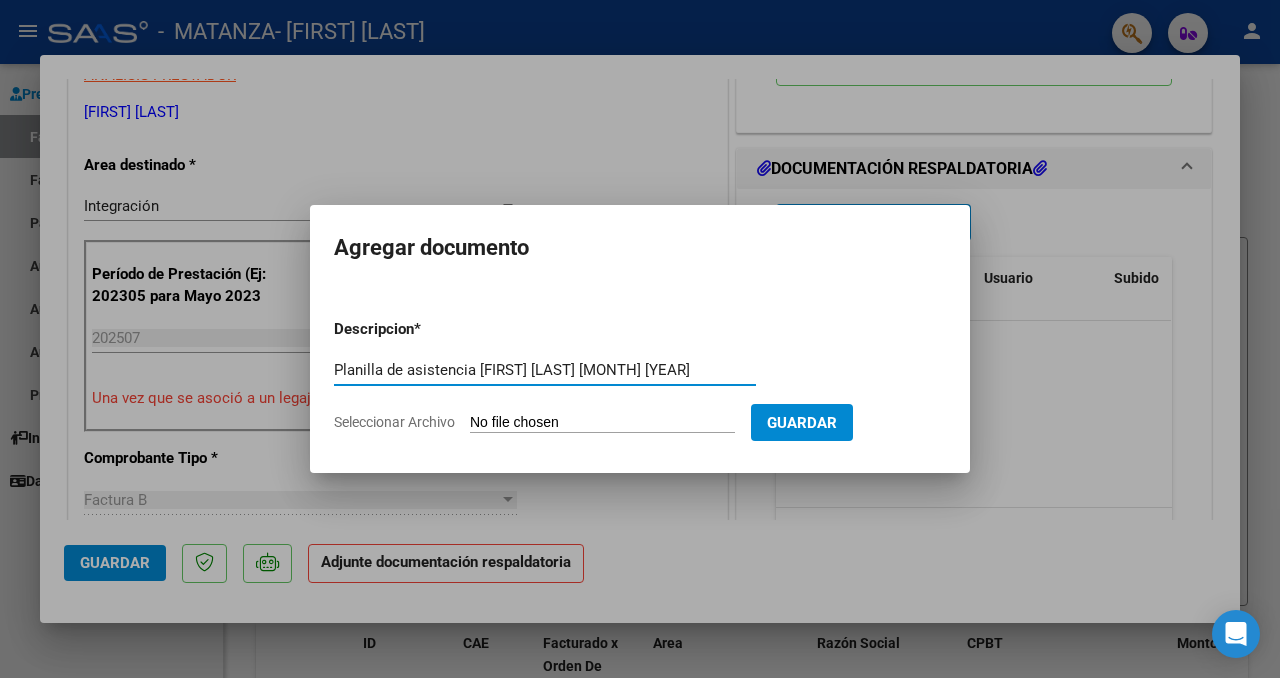 type on "Planilla de asistencia [FIRST] [LAST] [MONTH] [YEAR]" 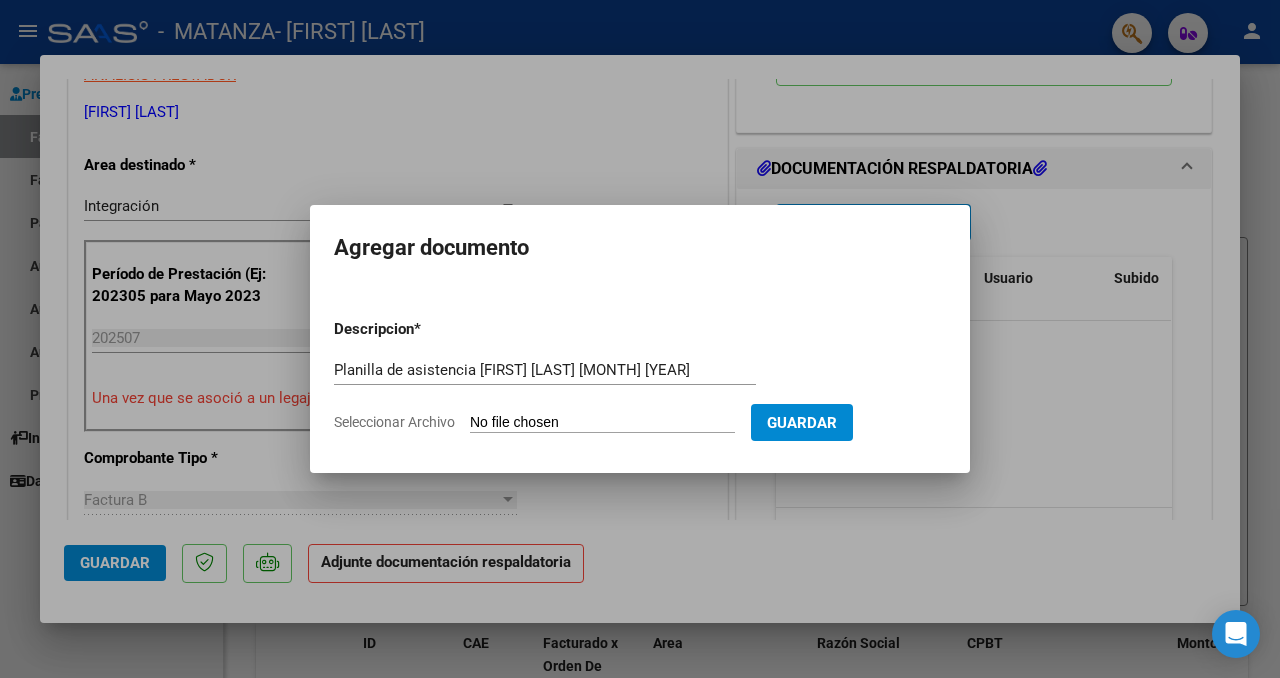 click on "Seleccionar Archivo" at bounding box center (602, 423) 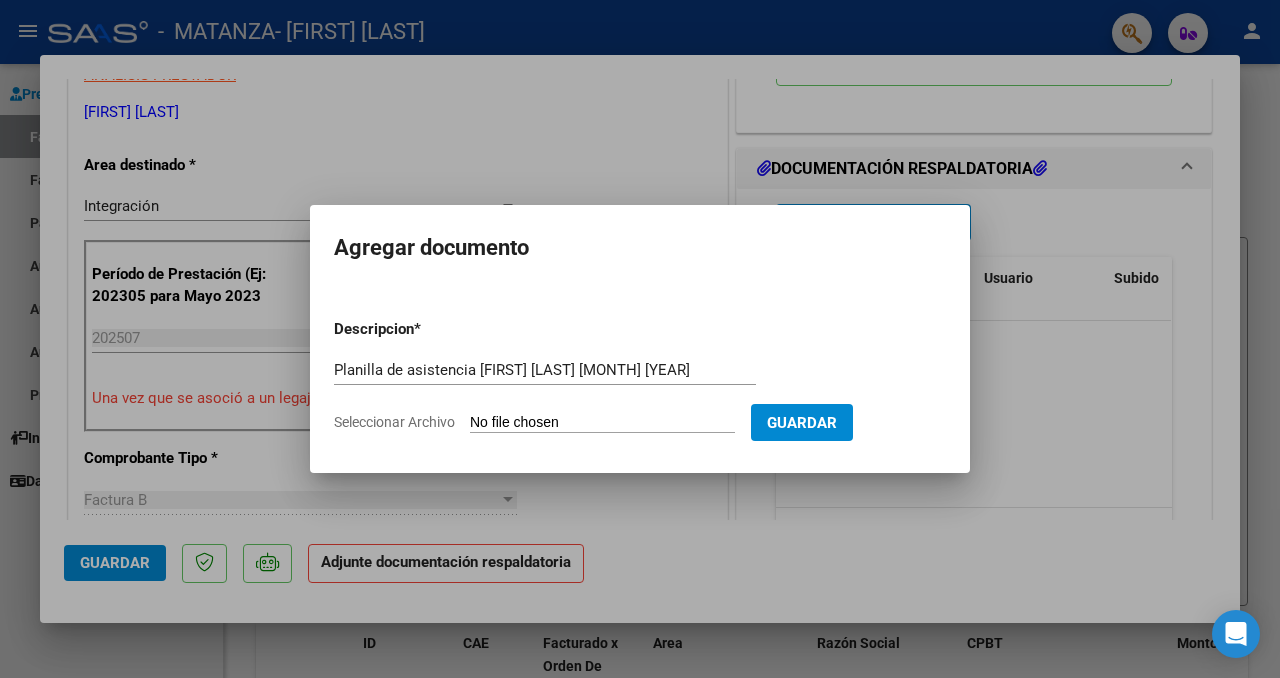 type on "C:\fakepath\Planilla [FIRST] [LAST] [MONTH] [YEAR].pdf" 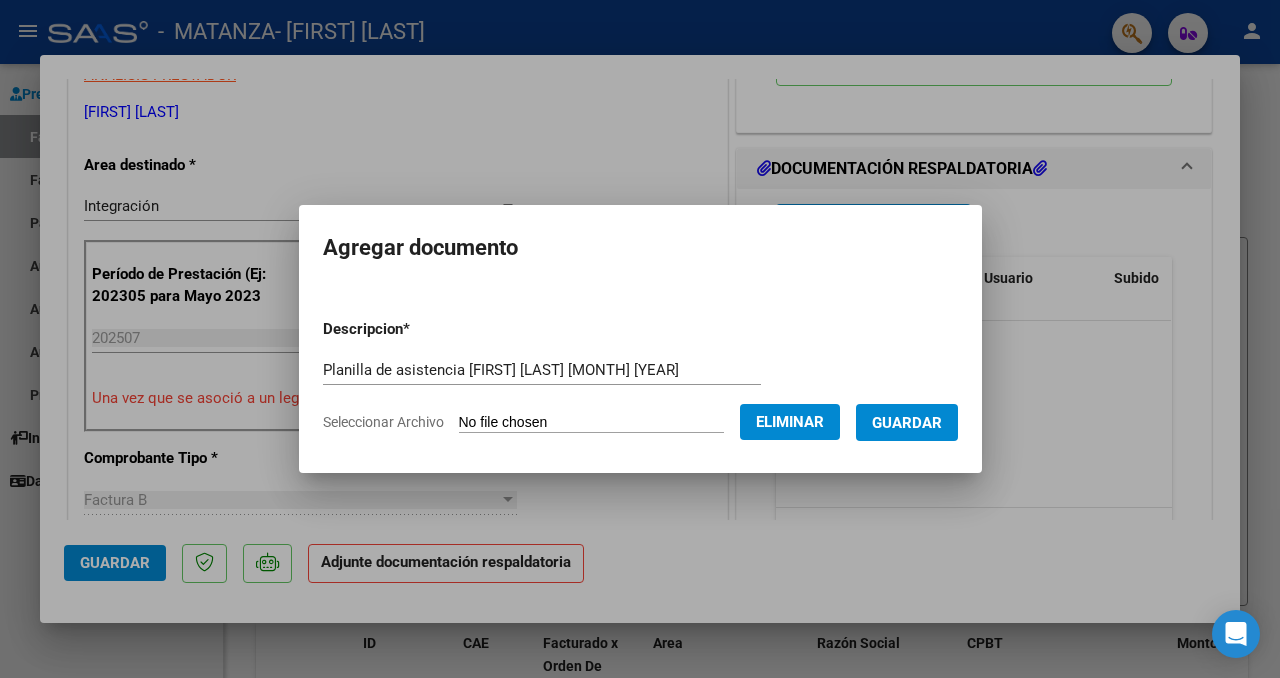 click on "Guardar" at bounding box center [907, 423] 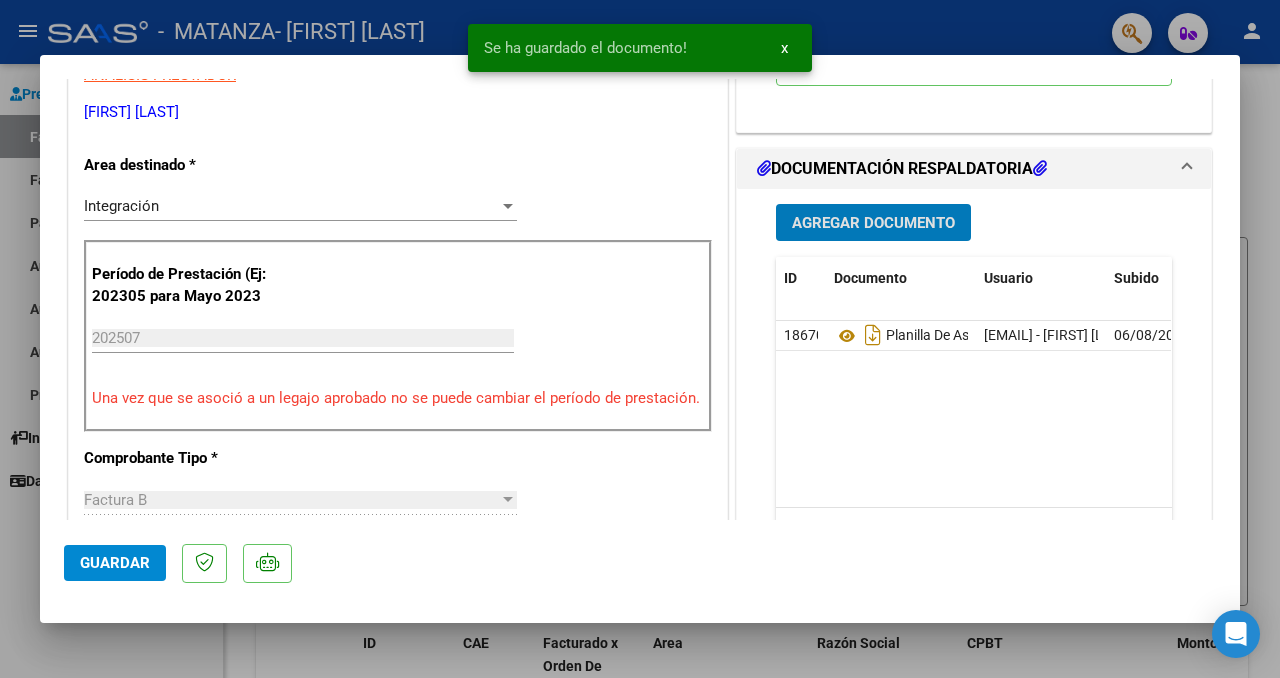 scroll, scrollTop: 1368, scrollLeft: 0, axis: vertical 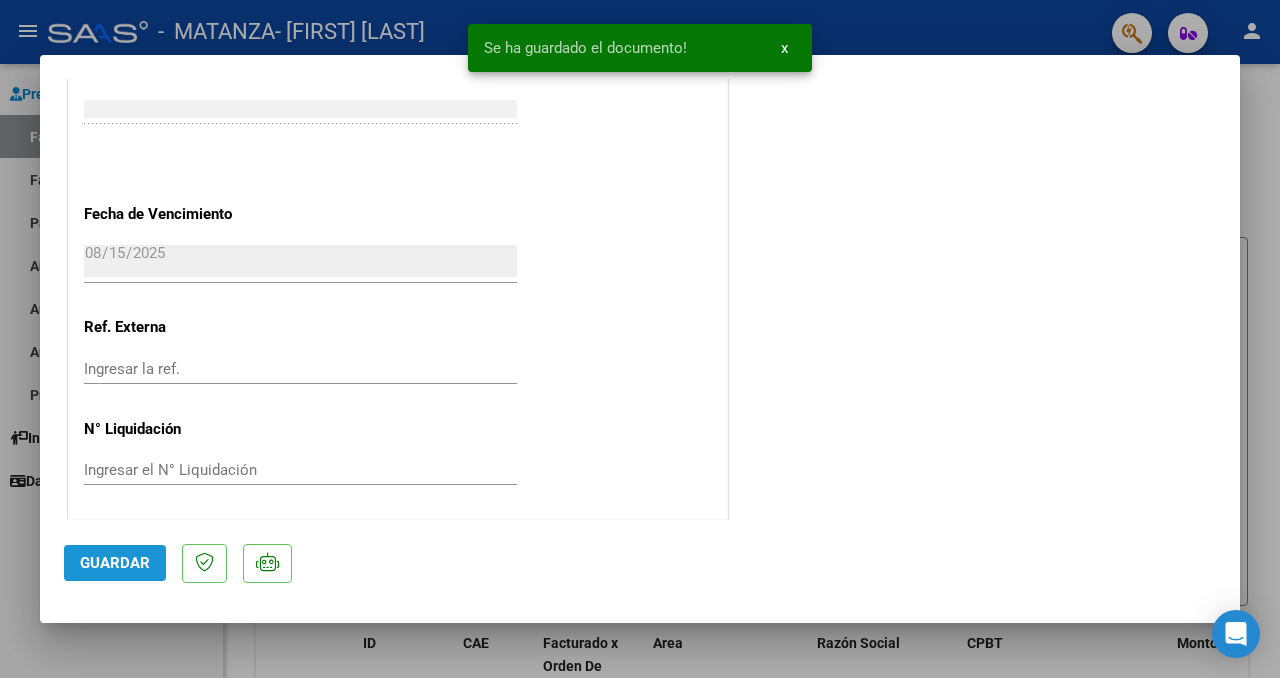 click on "Guardar" 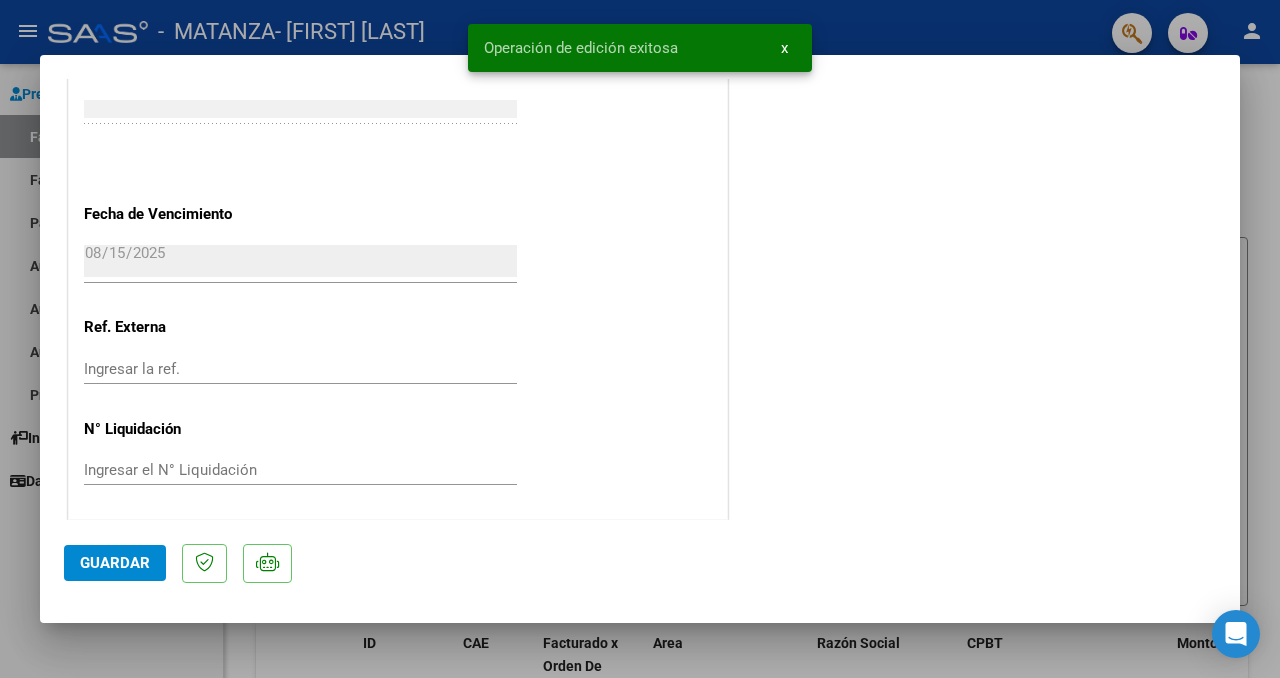 click at bounding box center (640, 339) 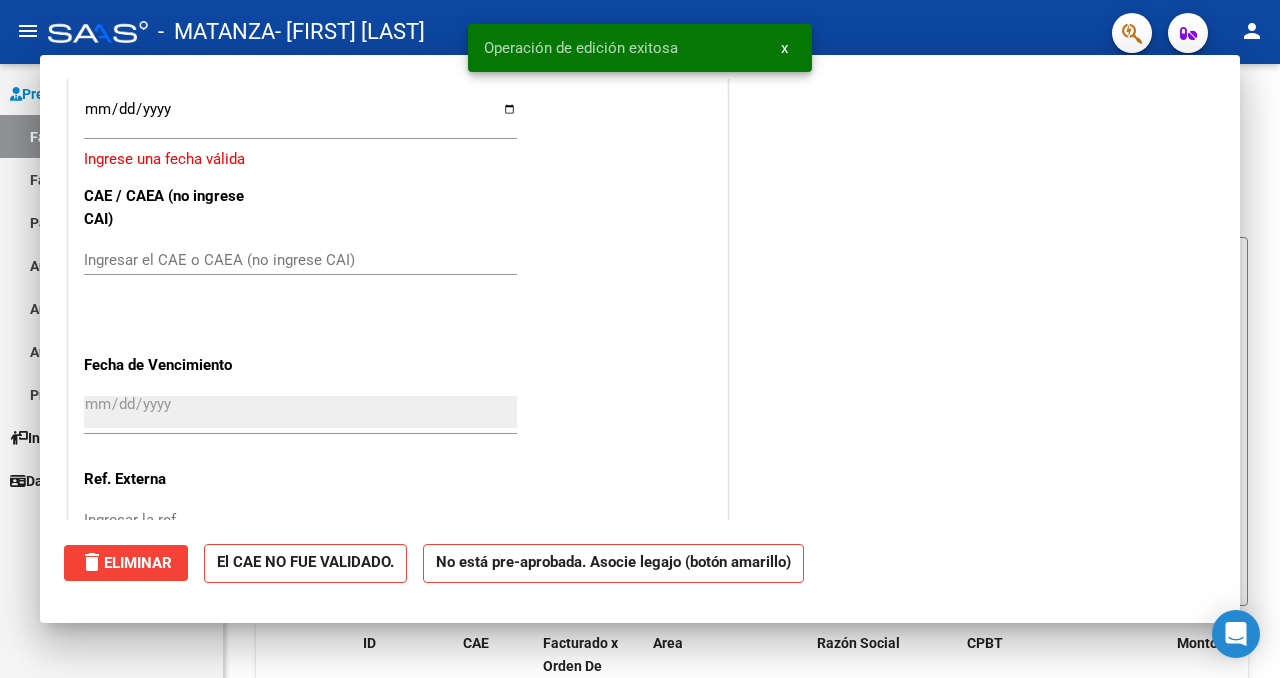 scroll, scrollTop: 0, scrollLeft: 0, axis: both 